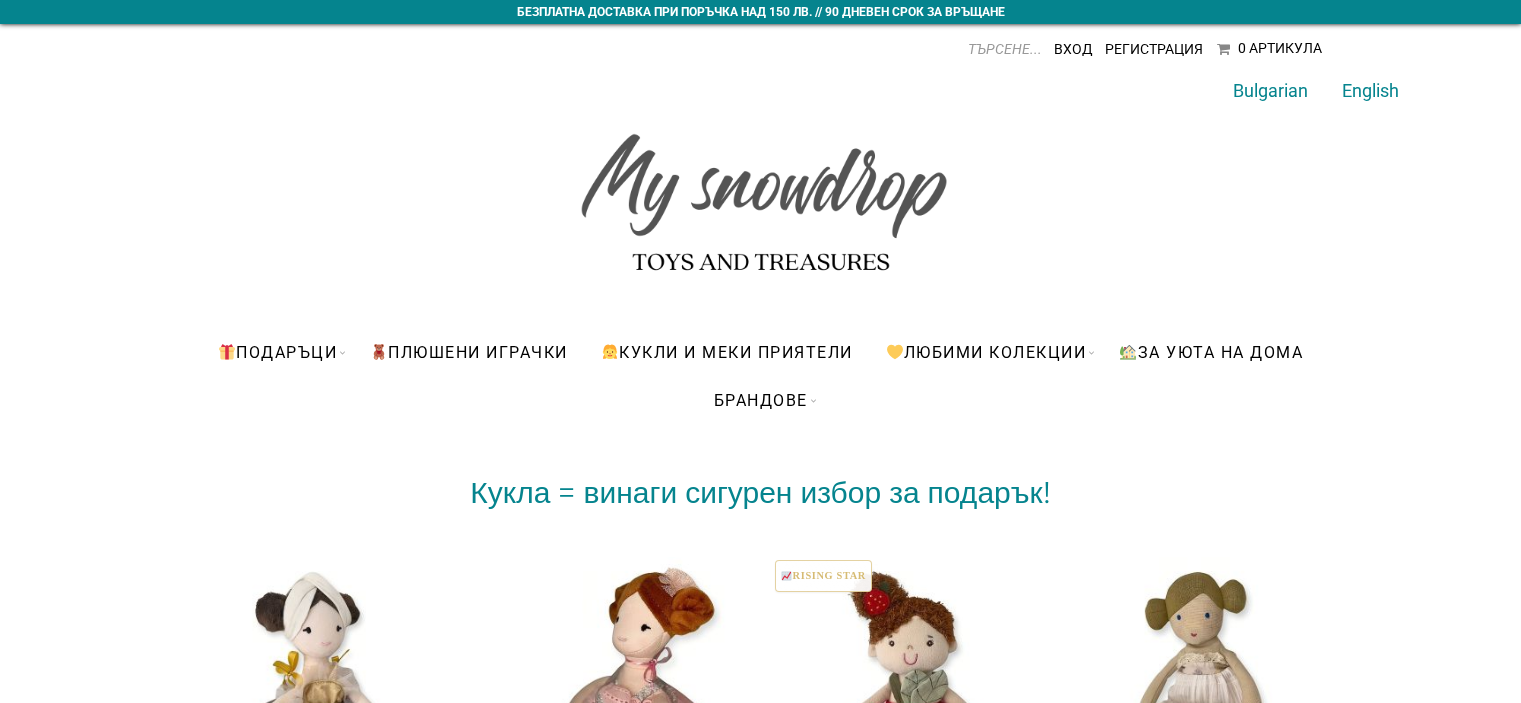 scroll, scrollTop: 0, scrollLeft: 0, axis: both 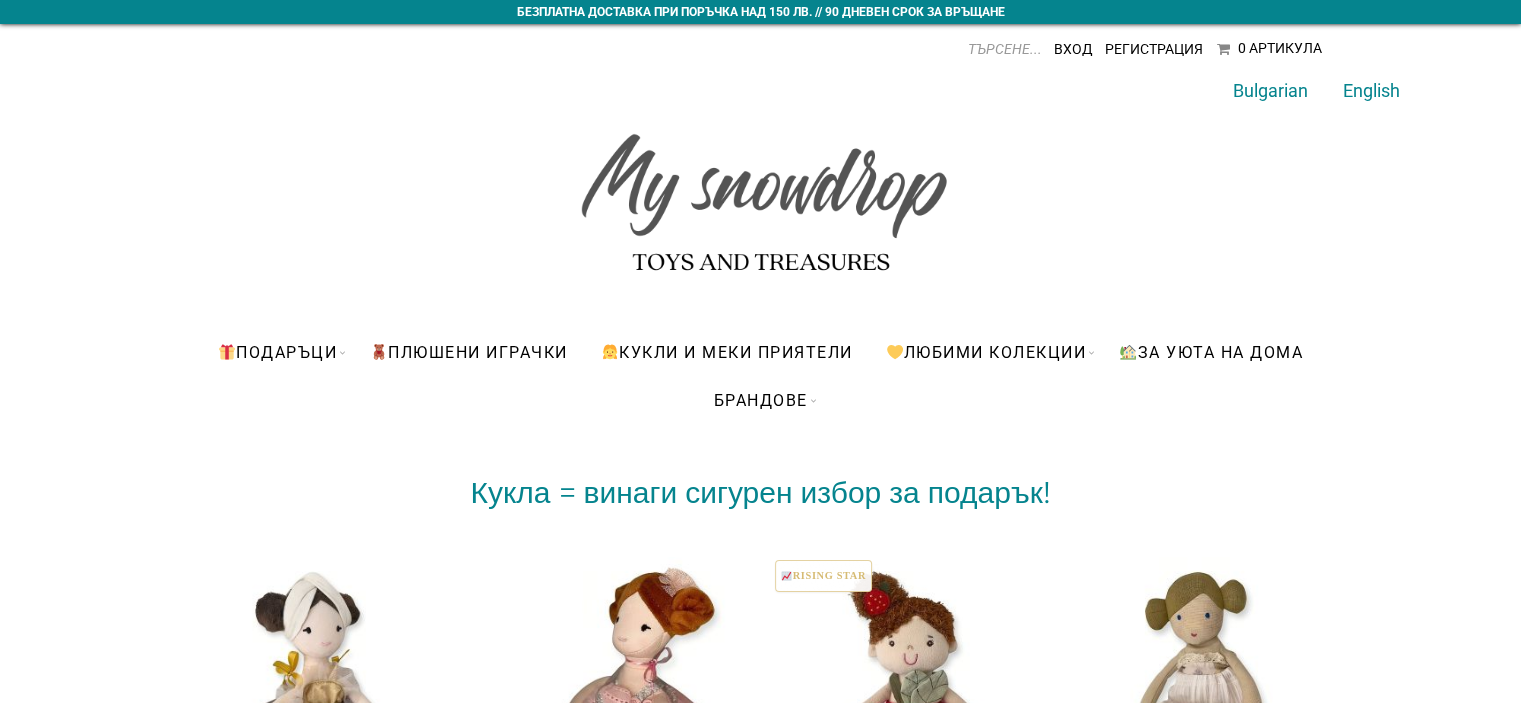 click on "ПЛЮШЕНИ ИГРАЧКИ" at bounding box center (469, 352) 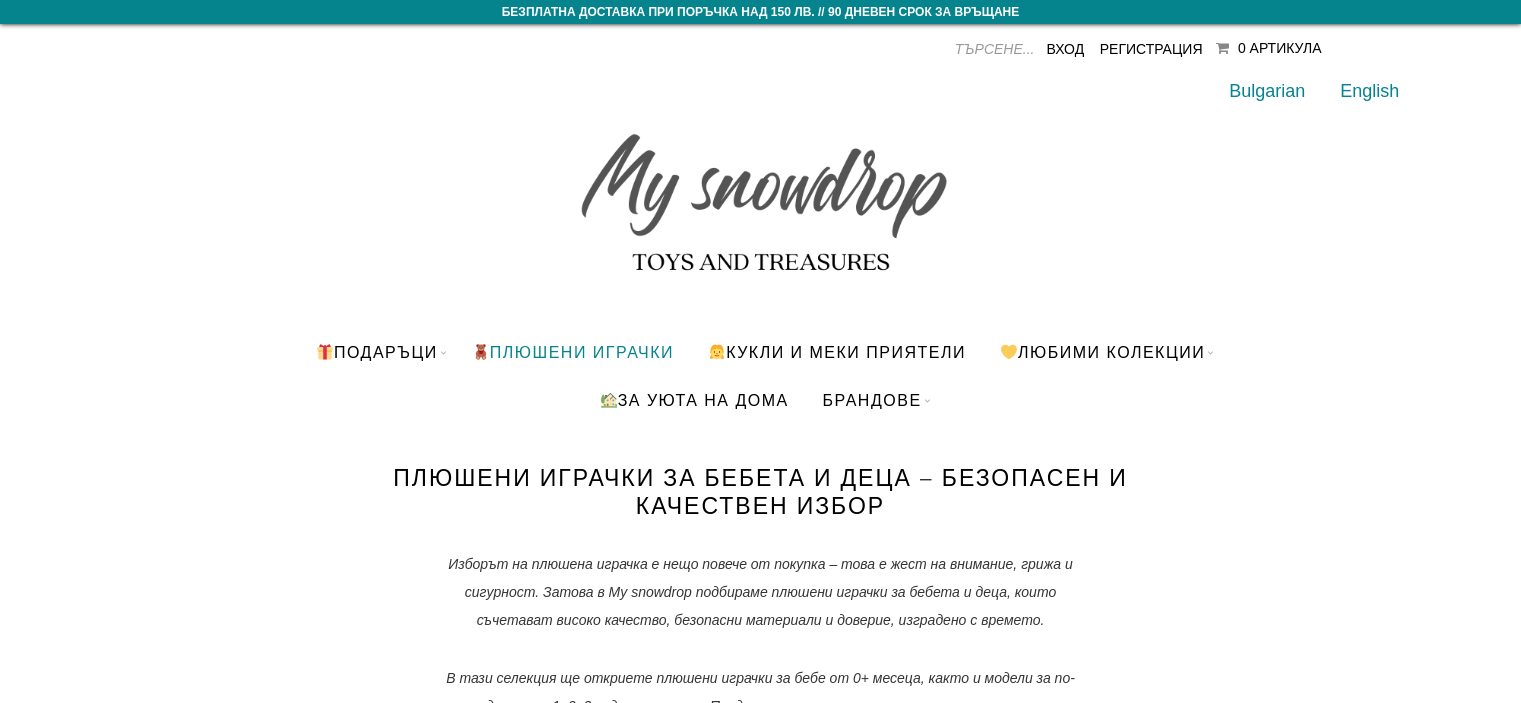 scroll, scrollTop: 0, scrollLeft: 0, axis: both 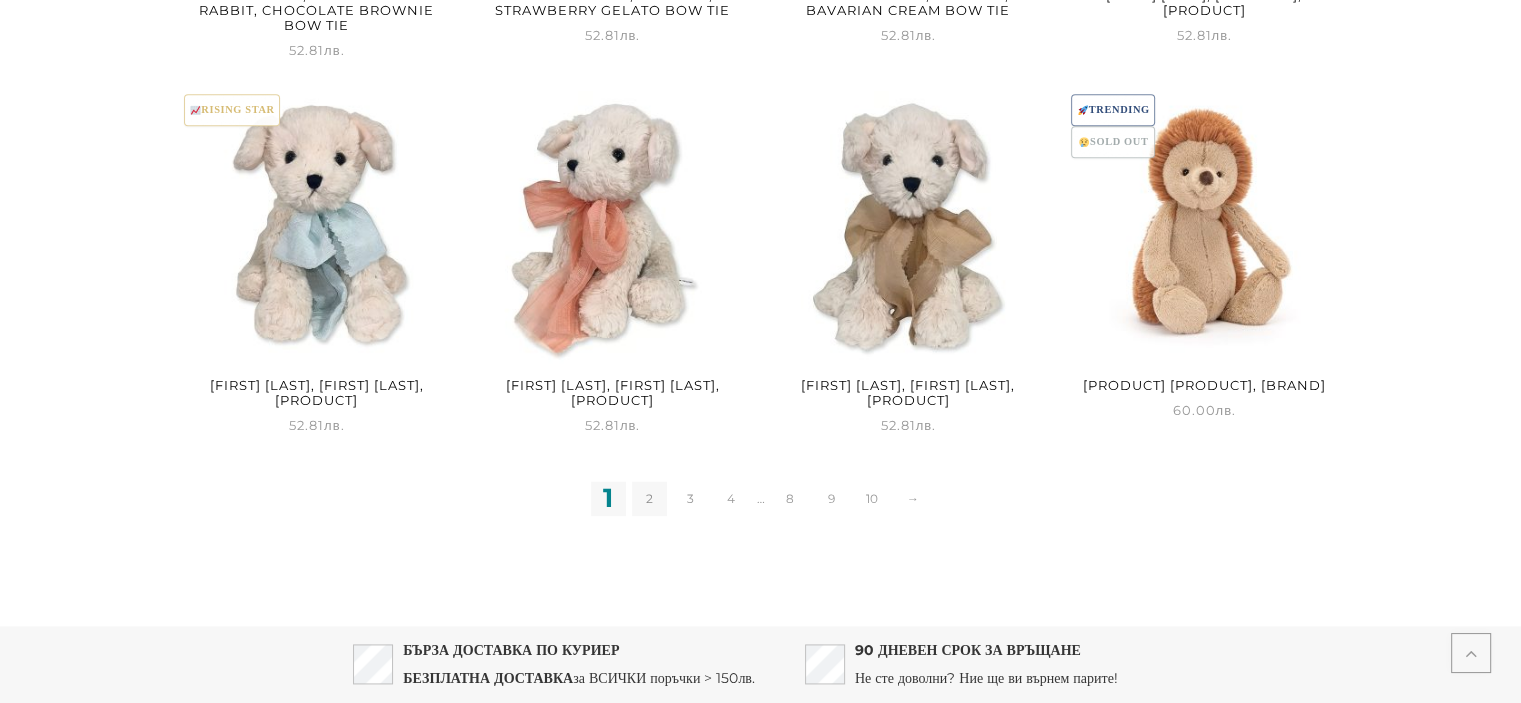 click on "2" at bounding box center [649, 498] 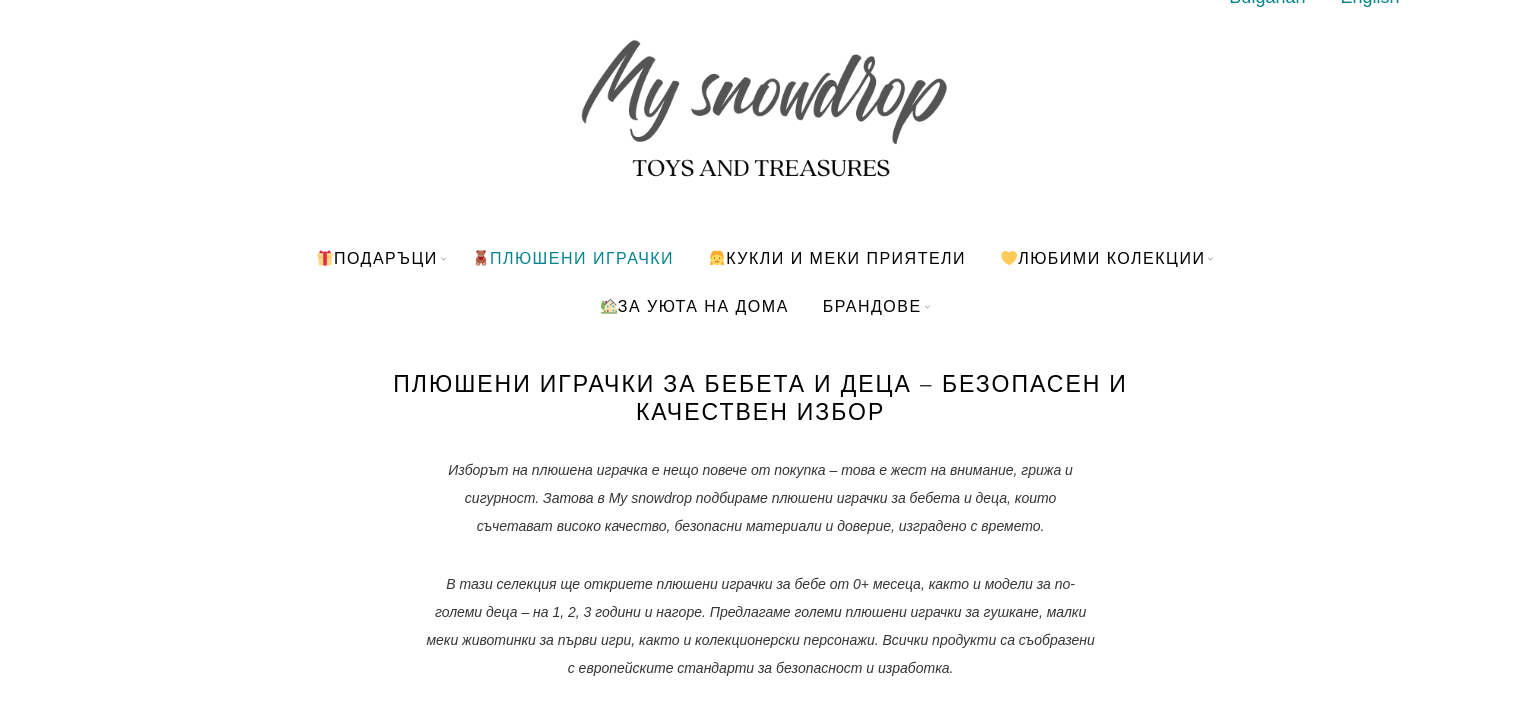 scroll, scrollTop: 0, scrollLeft: 0, axis: both 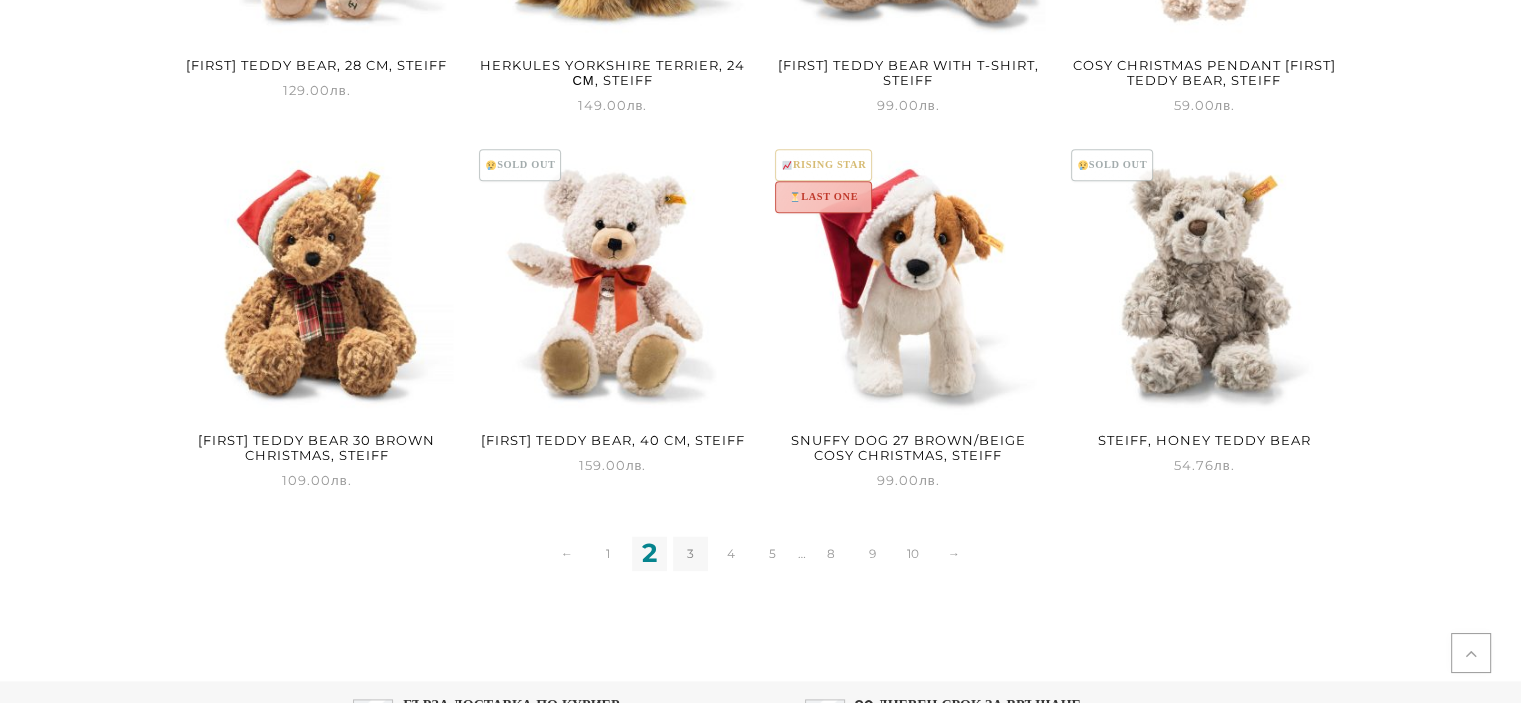 click on "3" at bounding box center (690, 553) 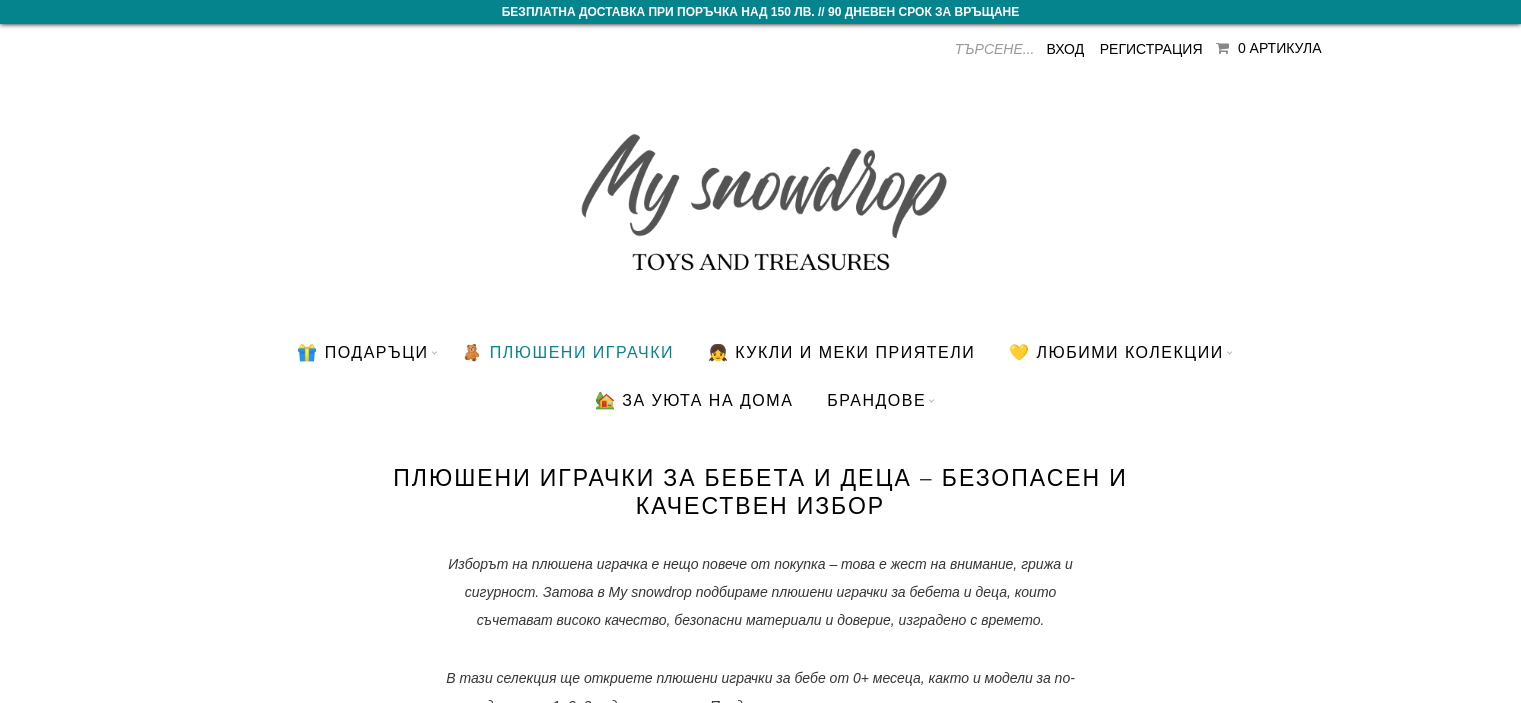 scroll, scrollTop: 0, scrollLeft: 0, axis: both 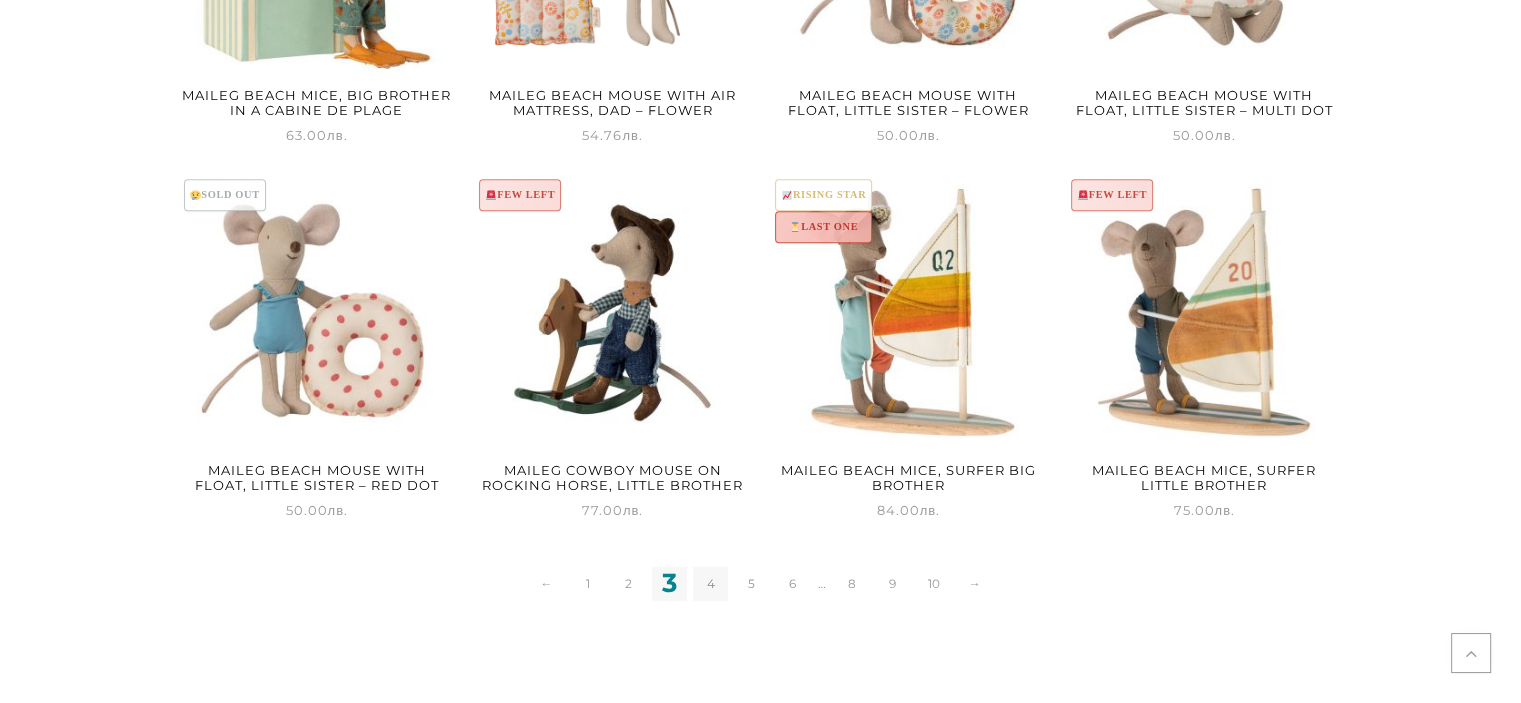 click on "4" at bounding box center [710, 583] 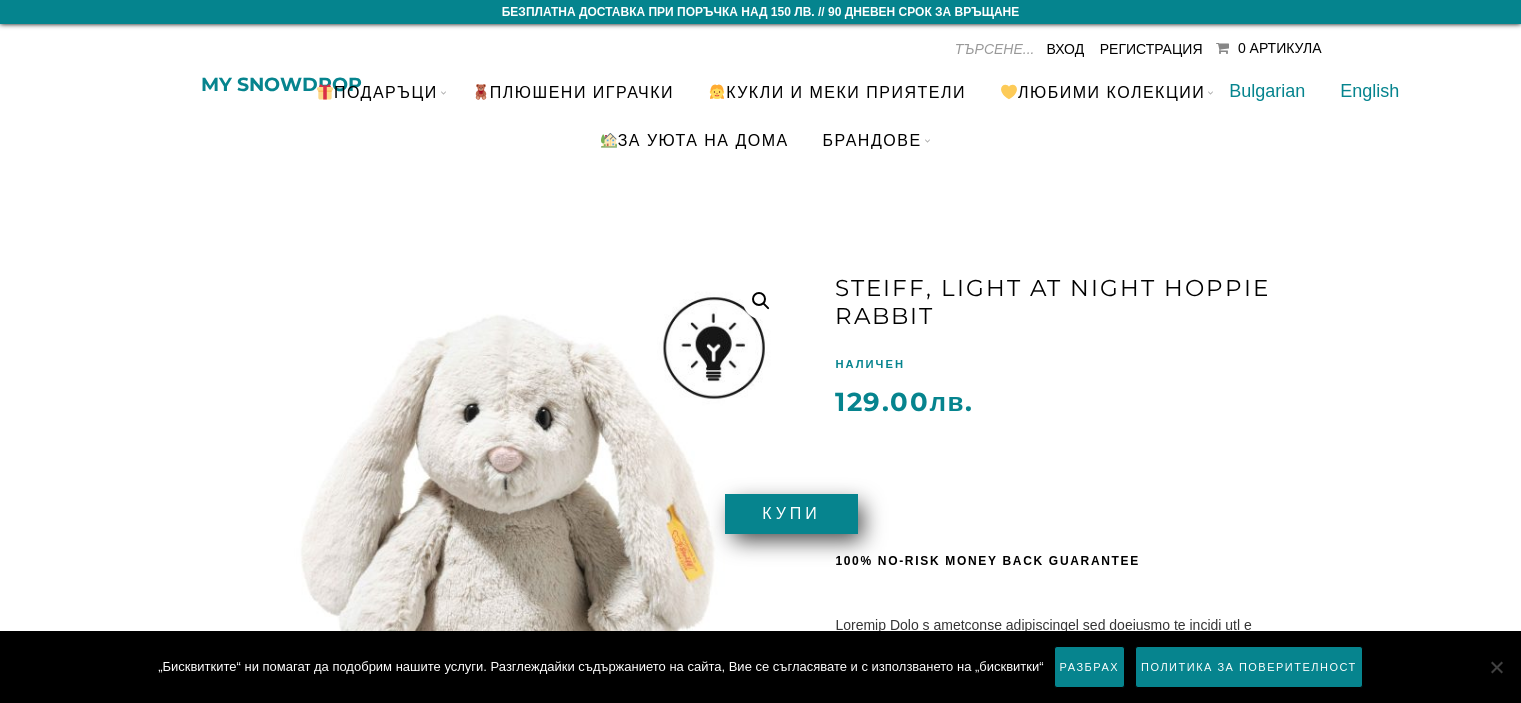 scroll, scrollTop: 0, scrollLeft: 0, axis: both 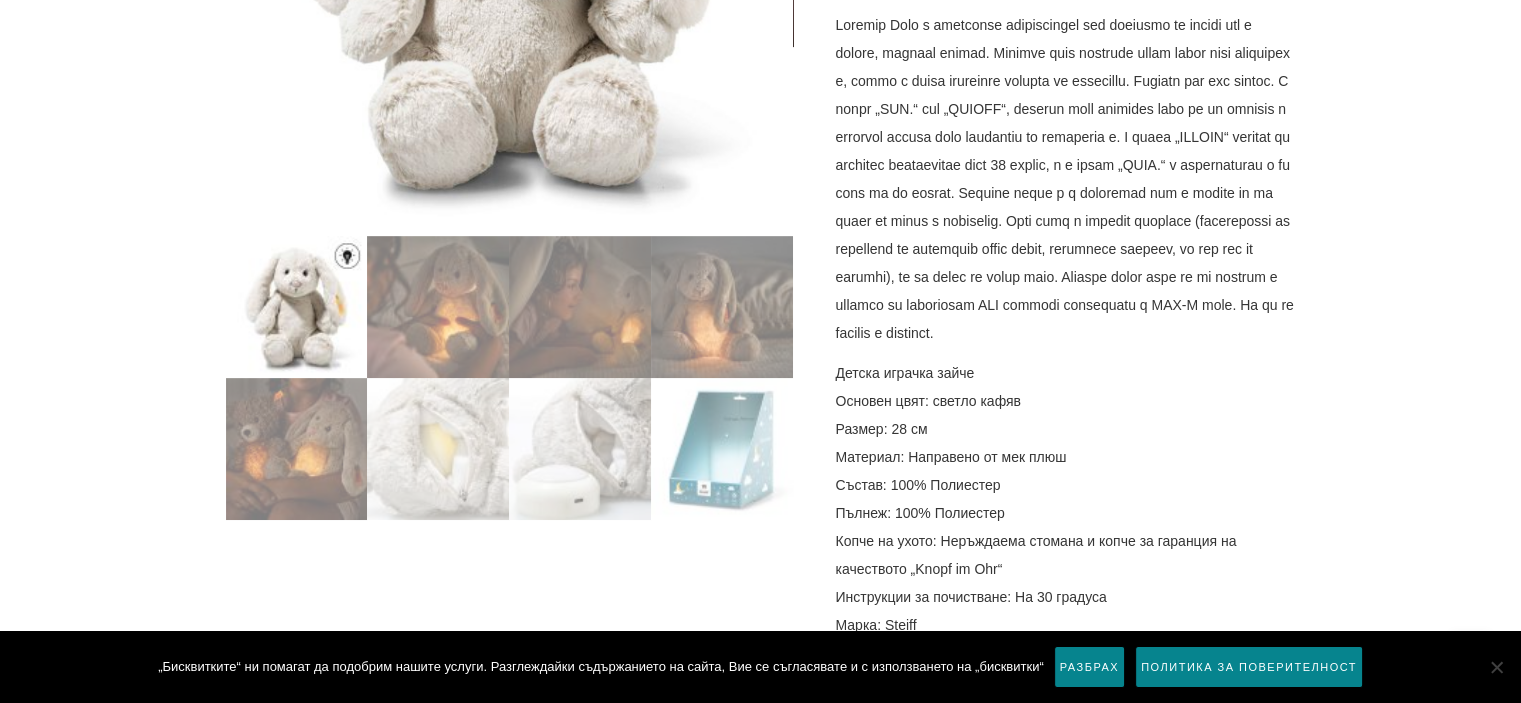 click at bounding box center (1065, 179) 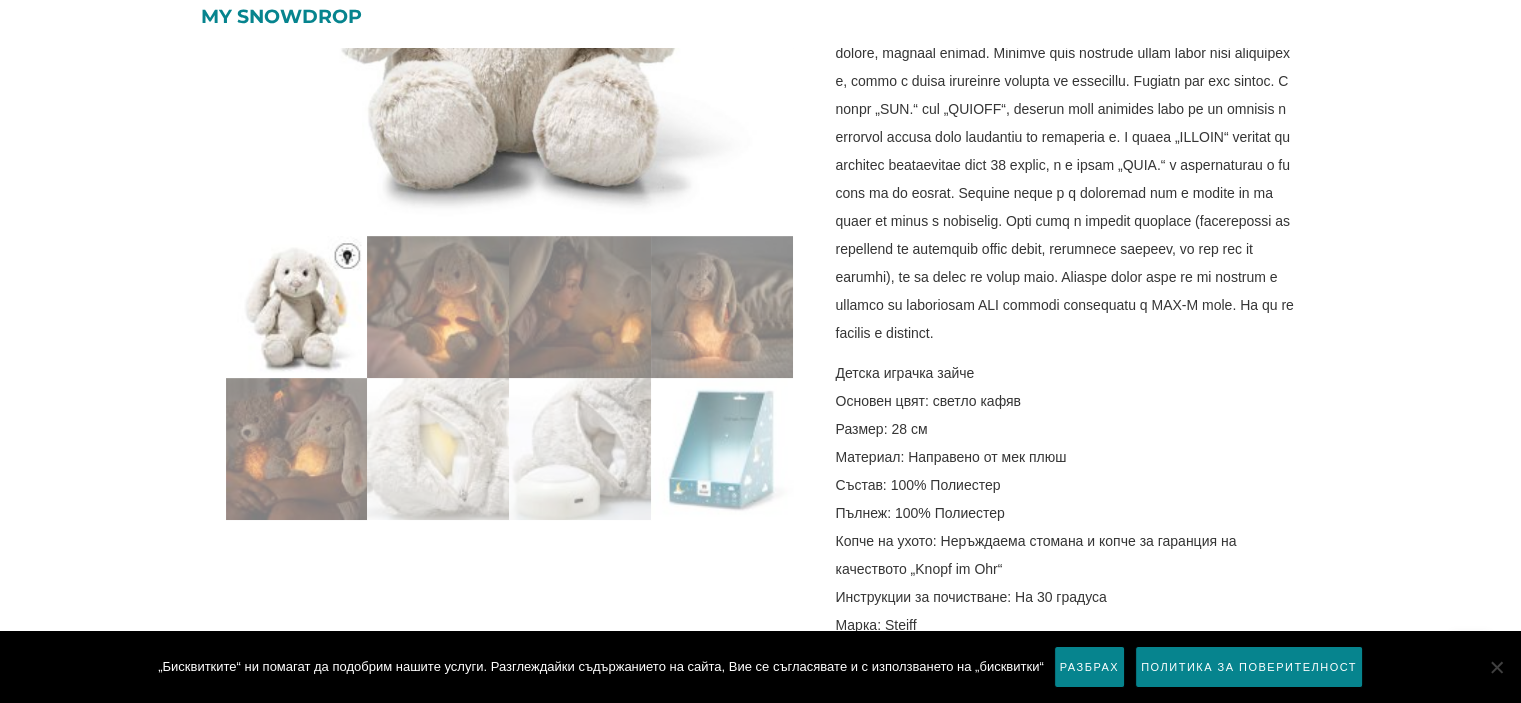 scroll, scrollTop: 100, scrollLeft: 0, axis: vertical 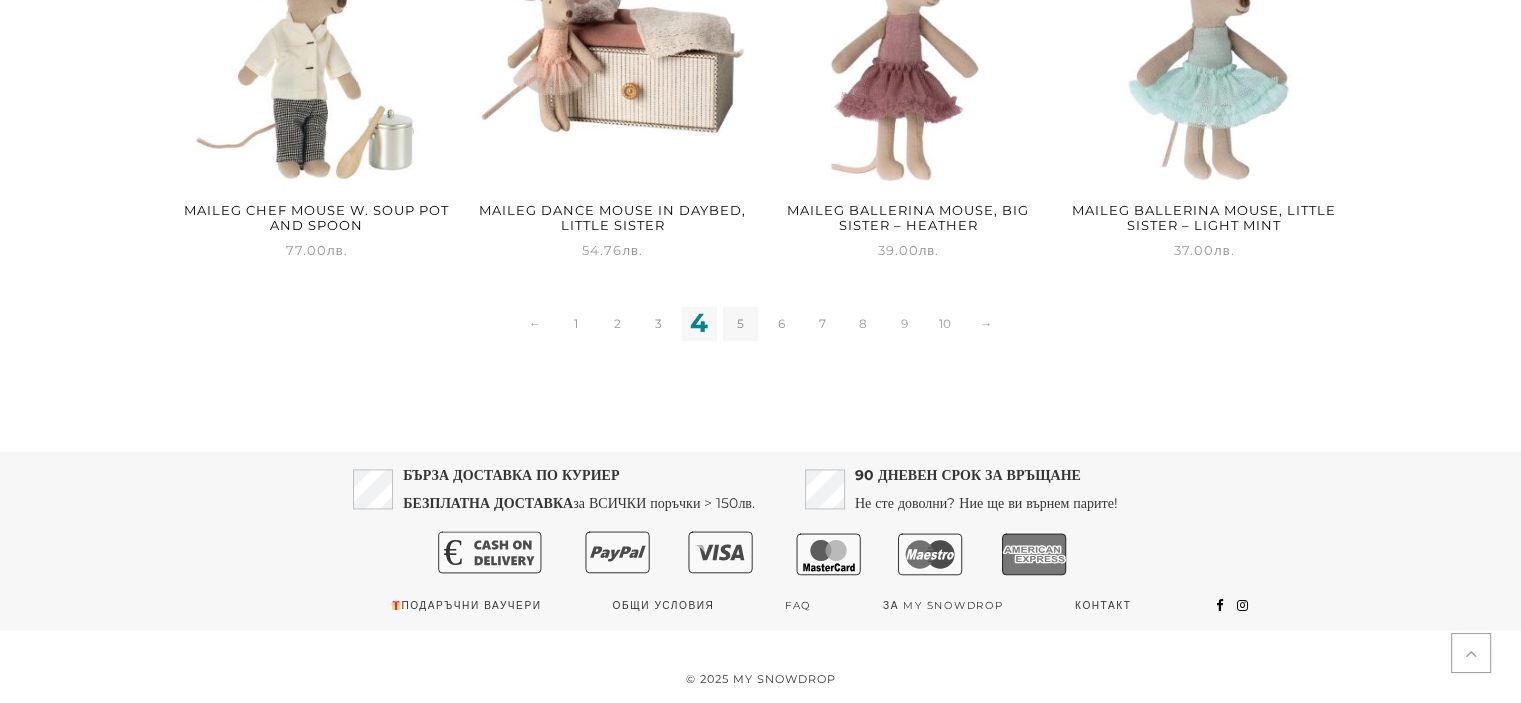 click on "5" at bounding box center (740, 323) 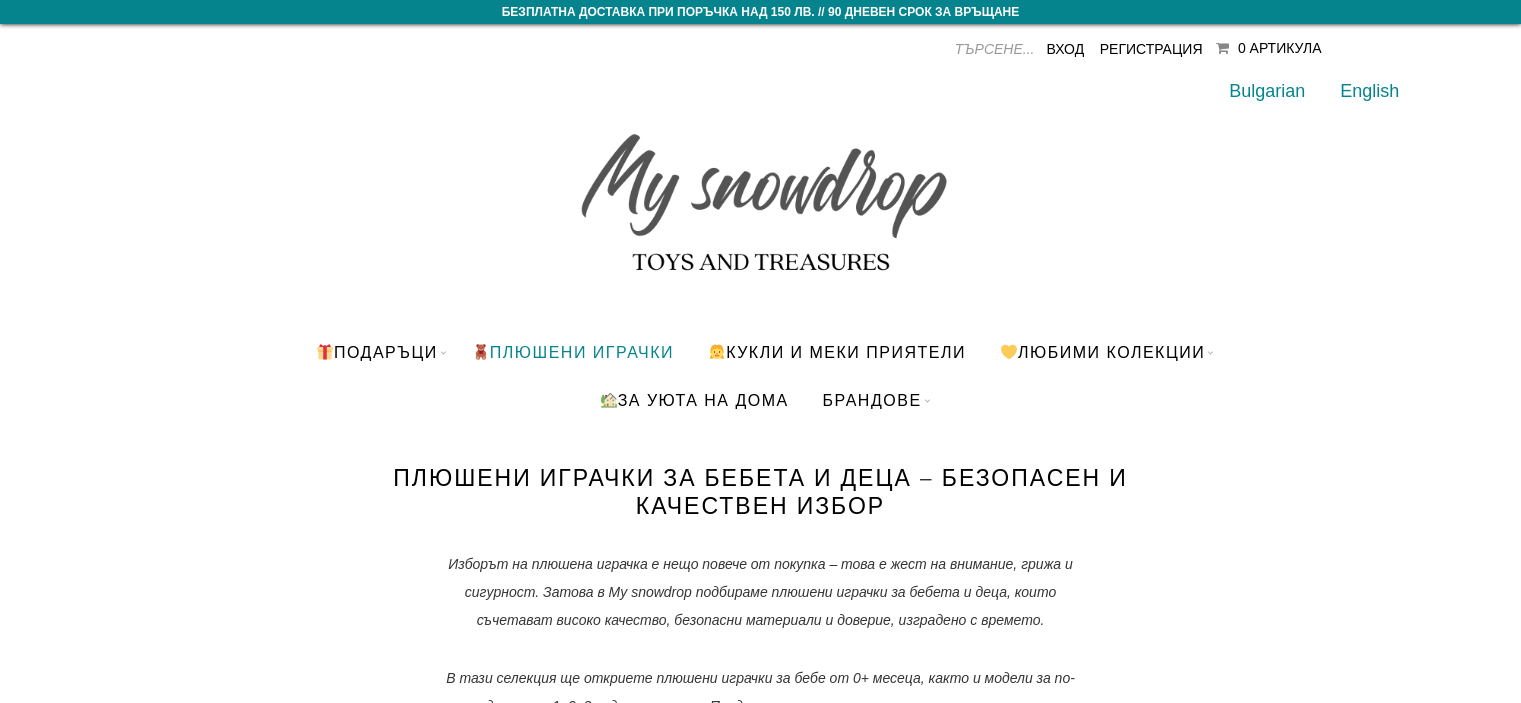 scroll, scrollTop: 0, scrollLeft: 0, axis: both 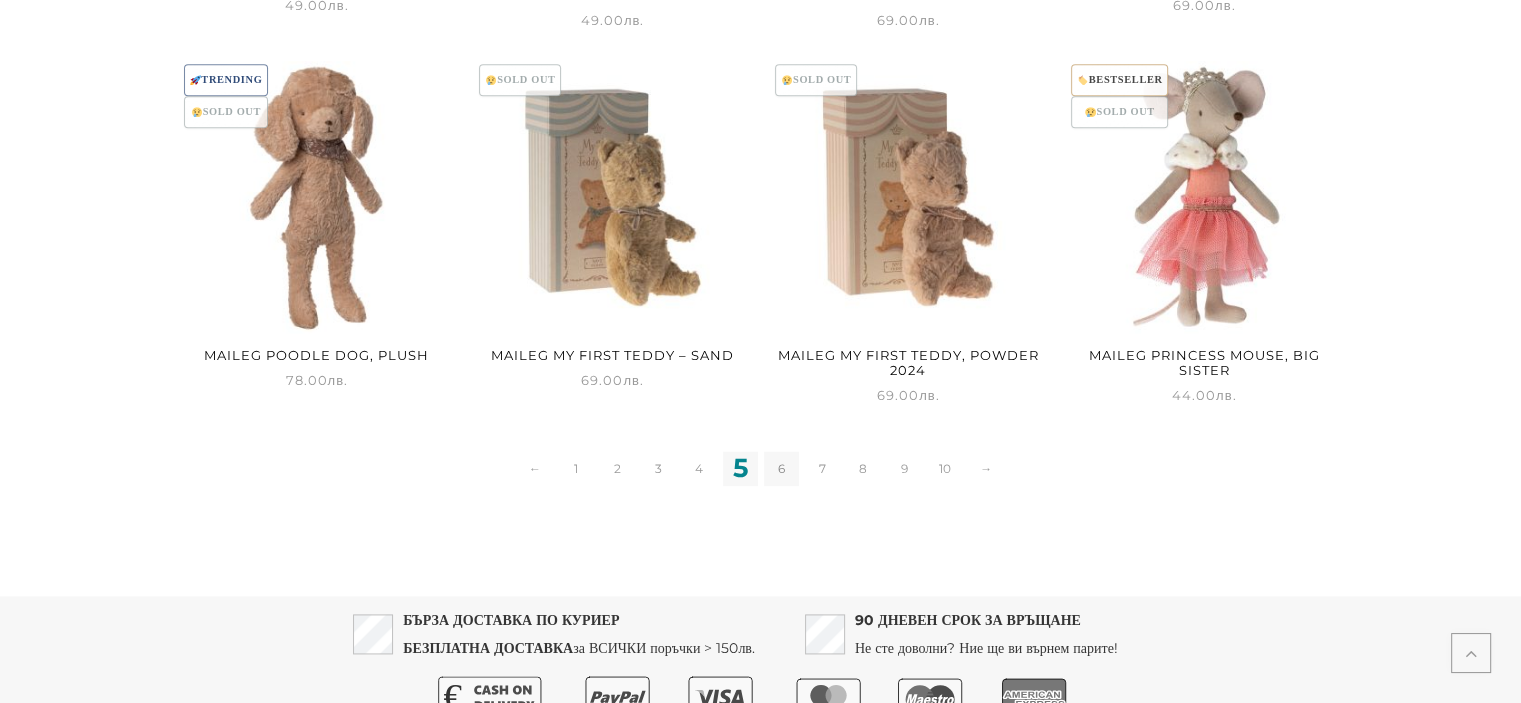 click on "6" at bounding box center [781, 468] 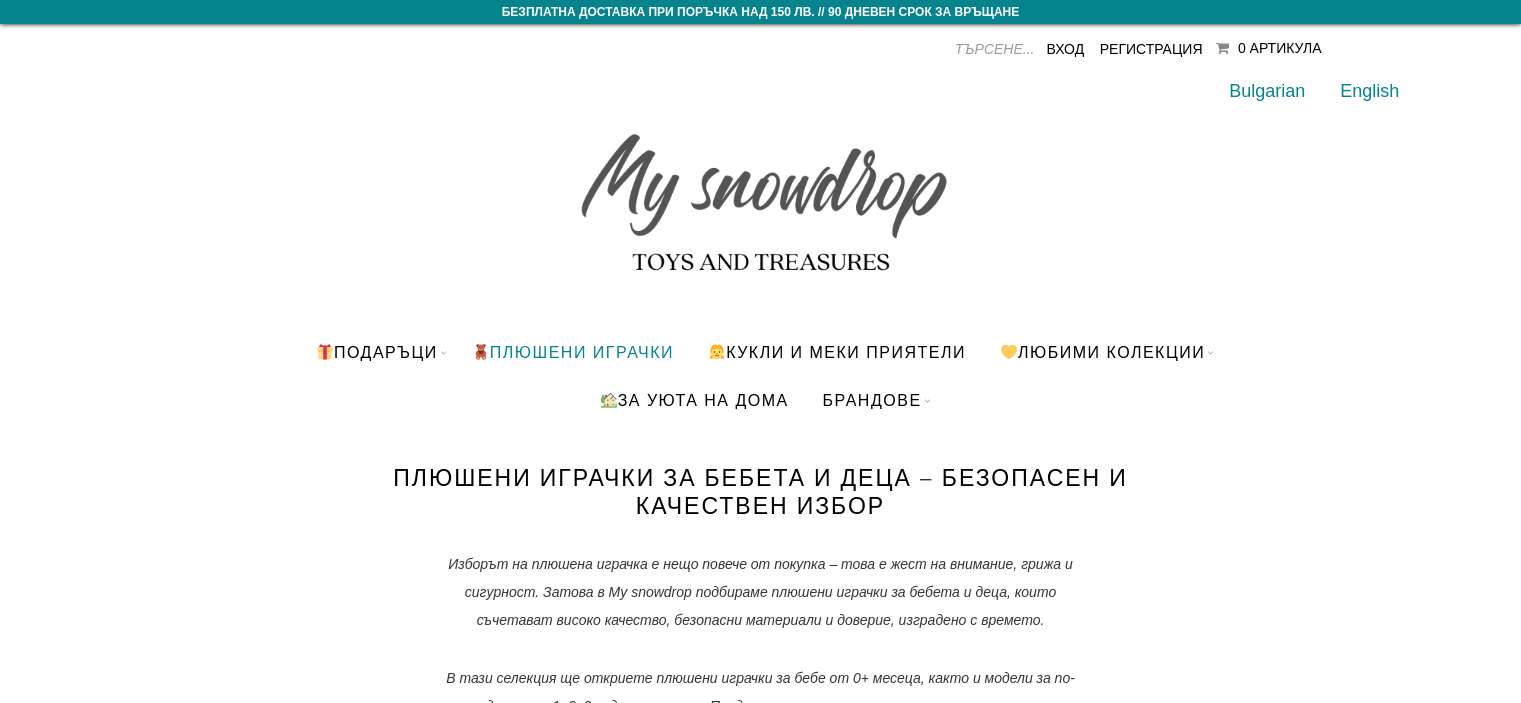 scroll, scrollTop: 0, scrollLeft: 0, axis: both 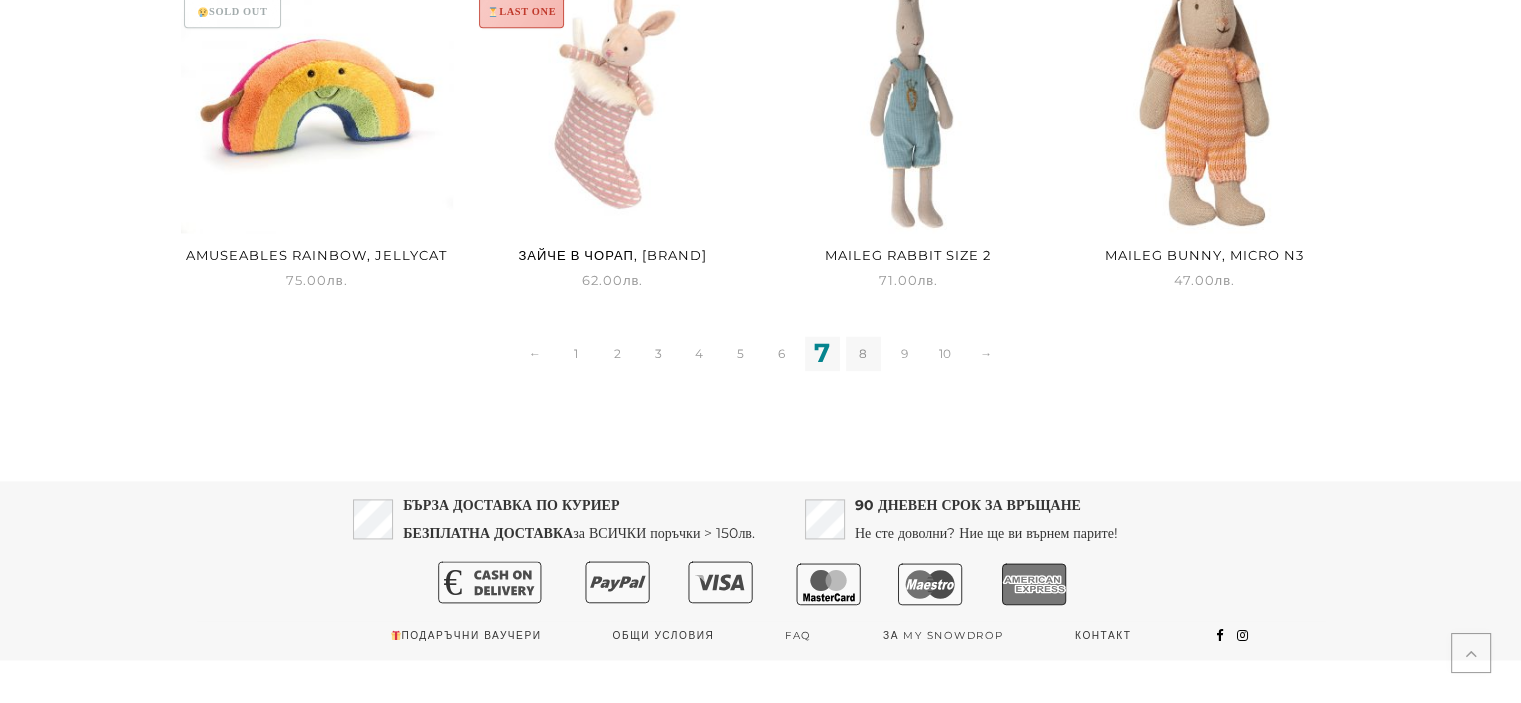 click on "8" at bounding box center (863, 353) 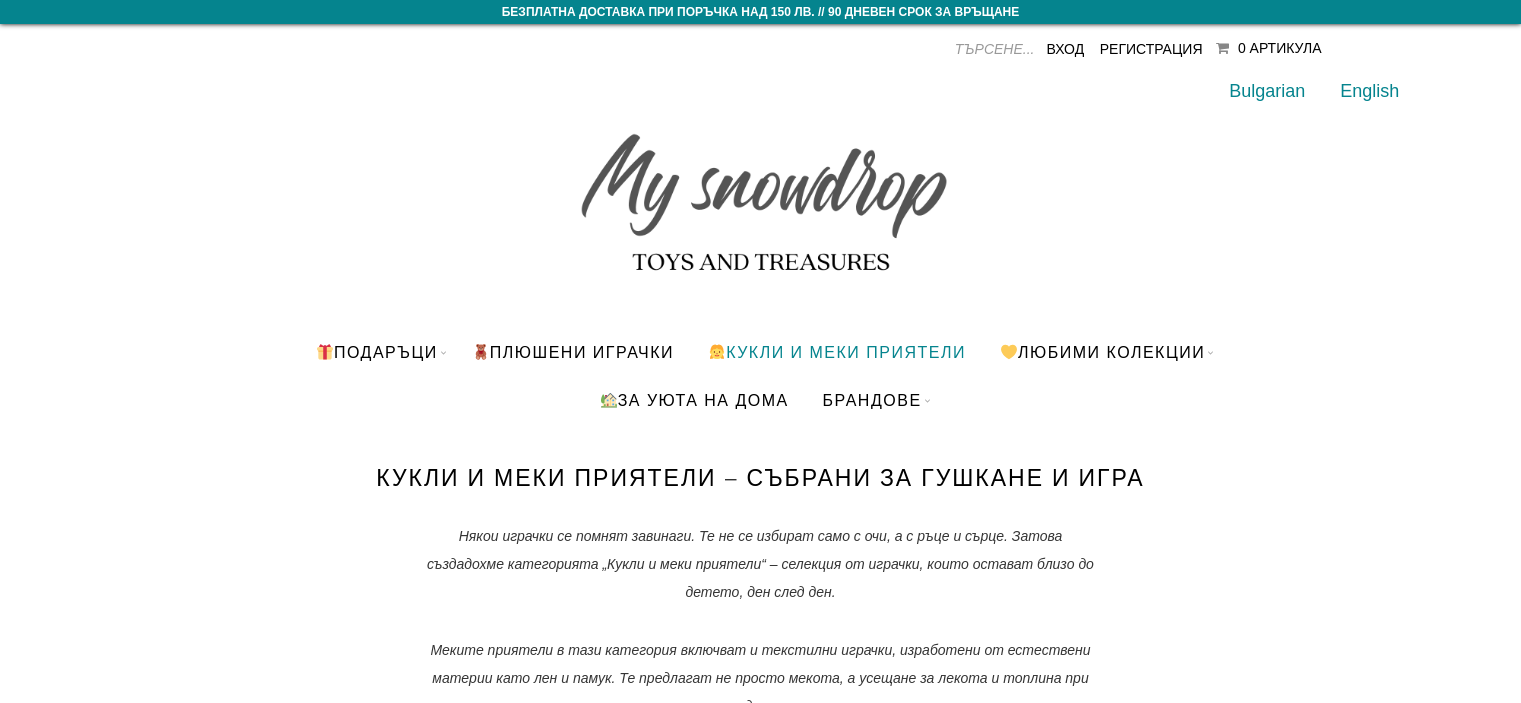 scroll, scrollTop: 0, scrollLeft: 0, axis: both 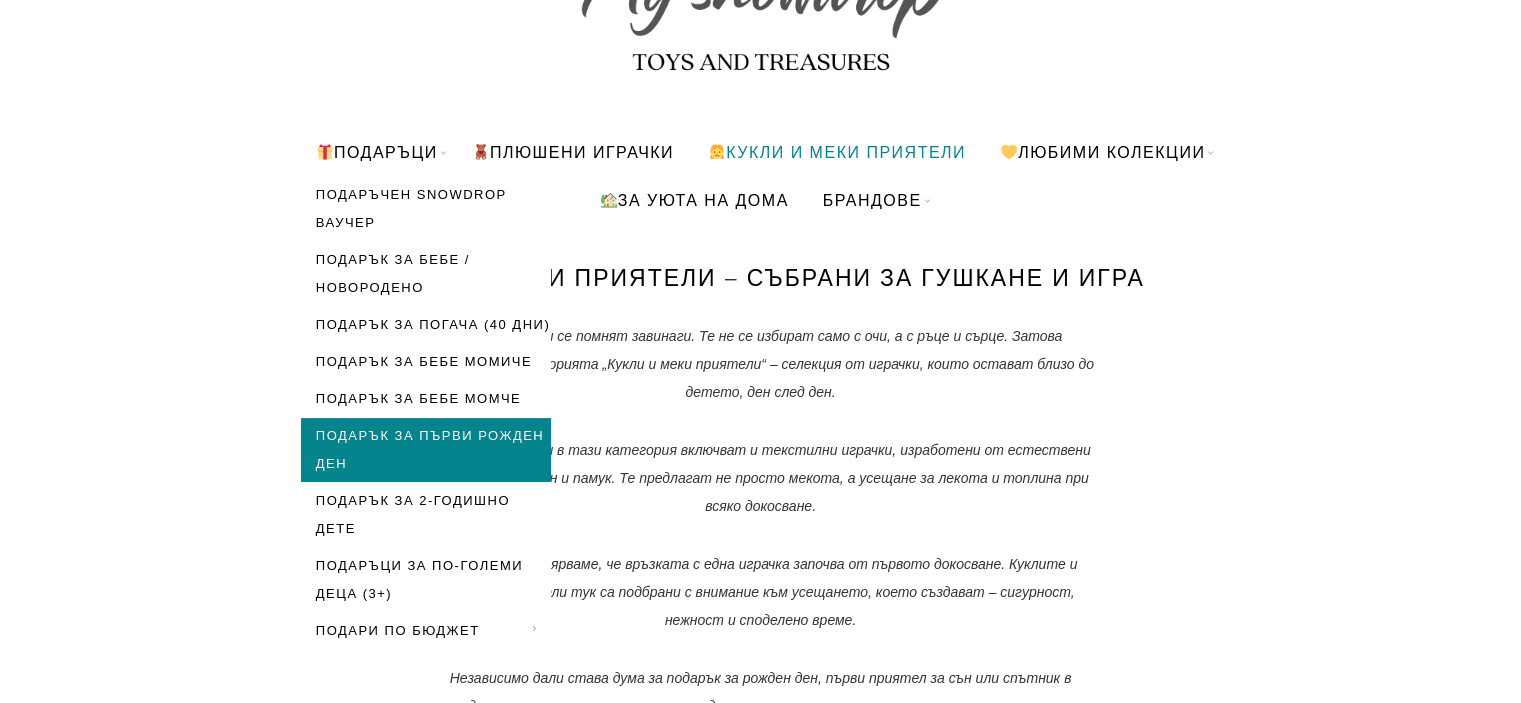 click on "Подарък за първи рожден ден" at bounding box center [426, 450] 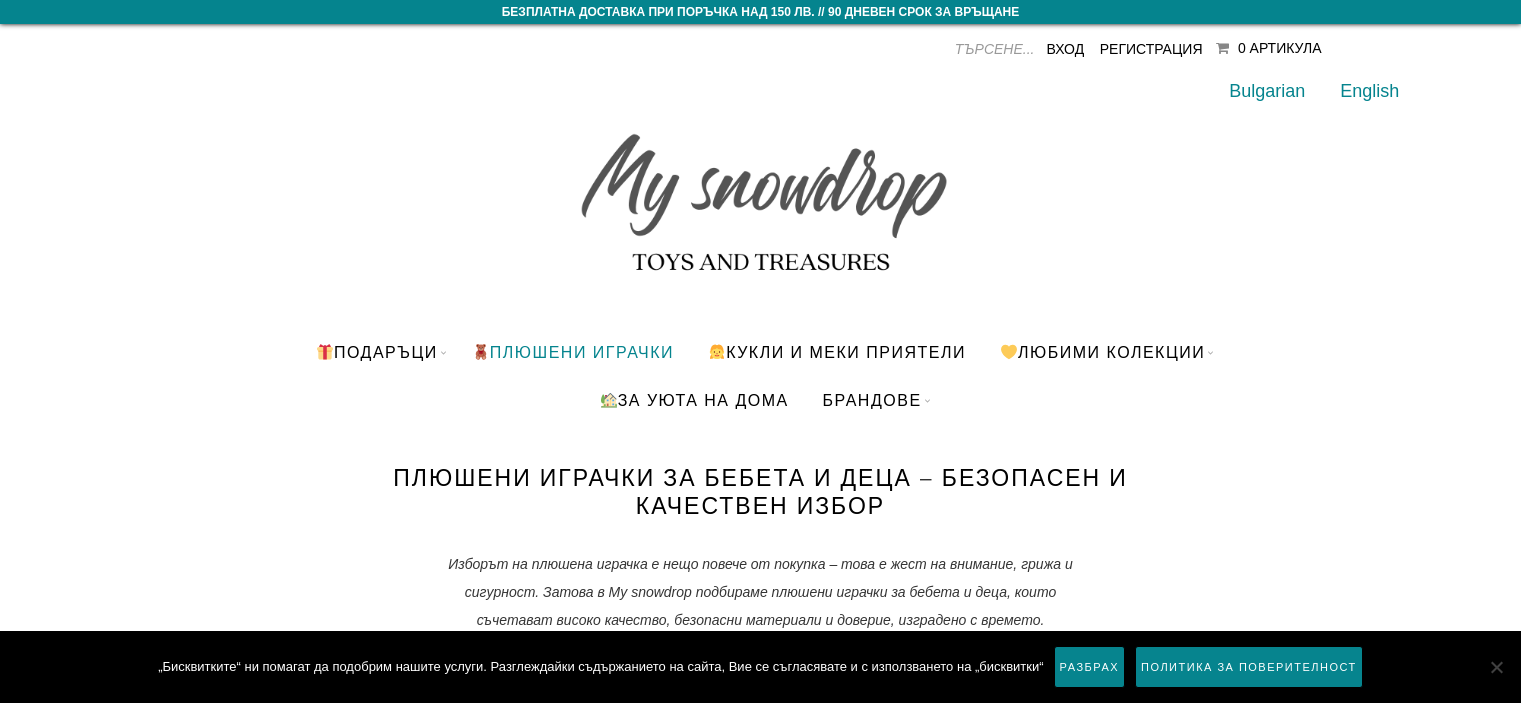 scroll, scrollTop: 0, scrollLeft: 0, axis: both 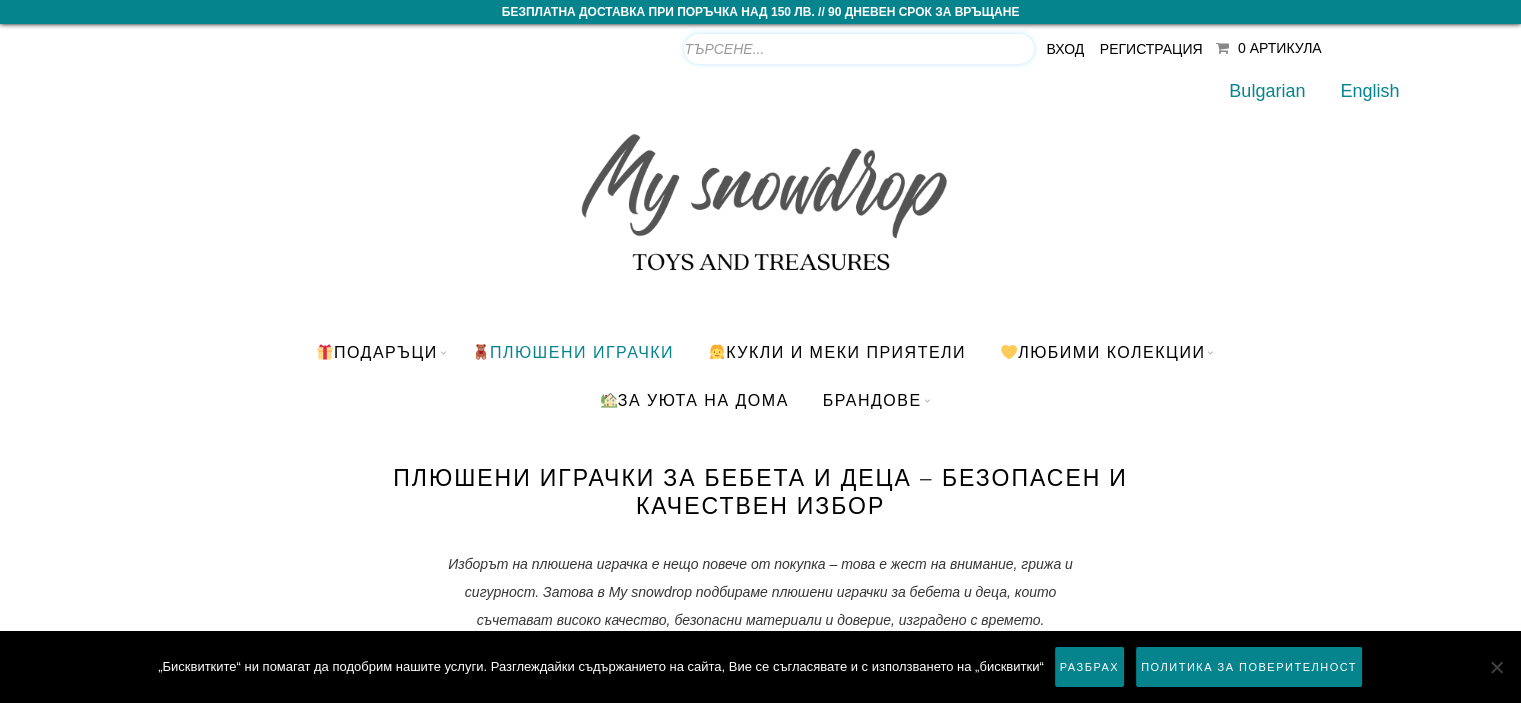 click on "Products search" at bounding box center (859, 49) 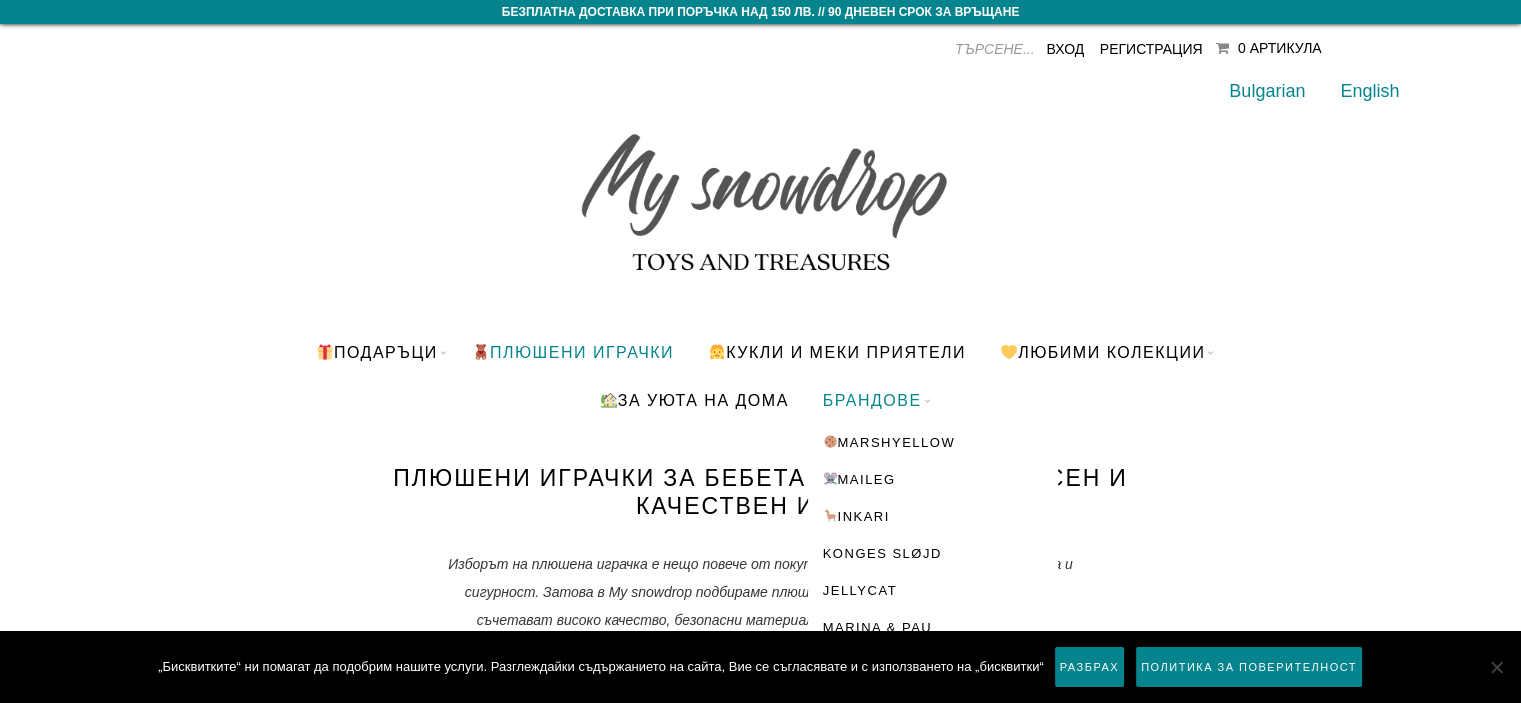click on "БРАНДОВЕ" at bounding box center (872, 400) 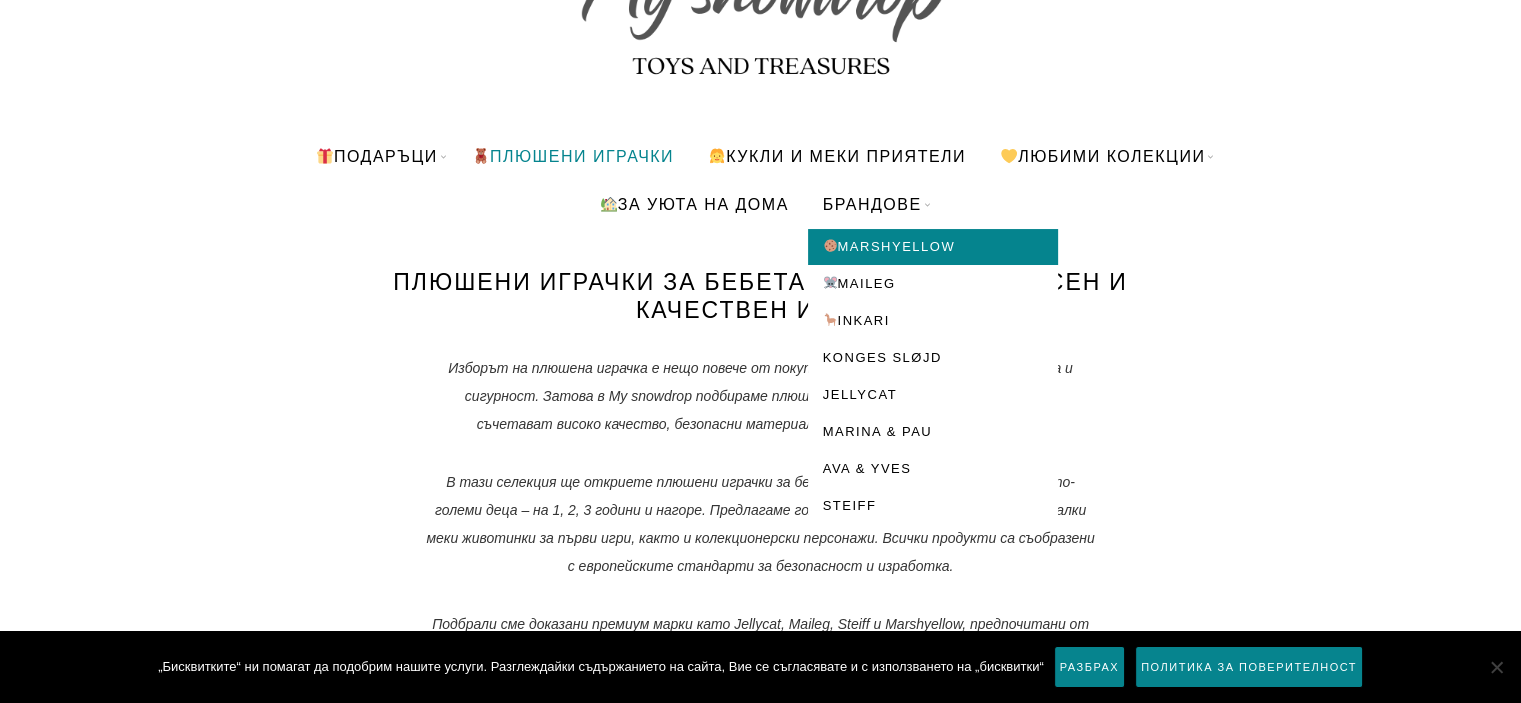 scroll, scrollTop: 200, scrollLeft: 0, axis: vertical 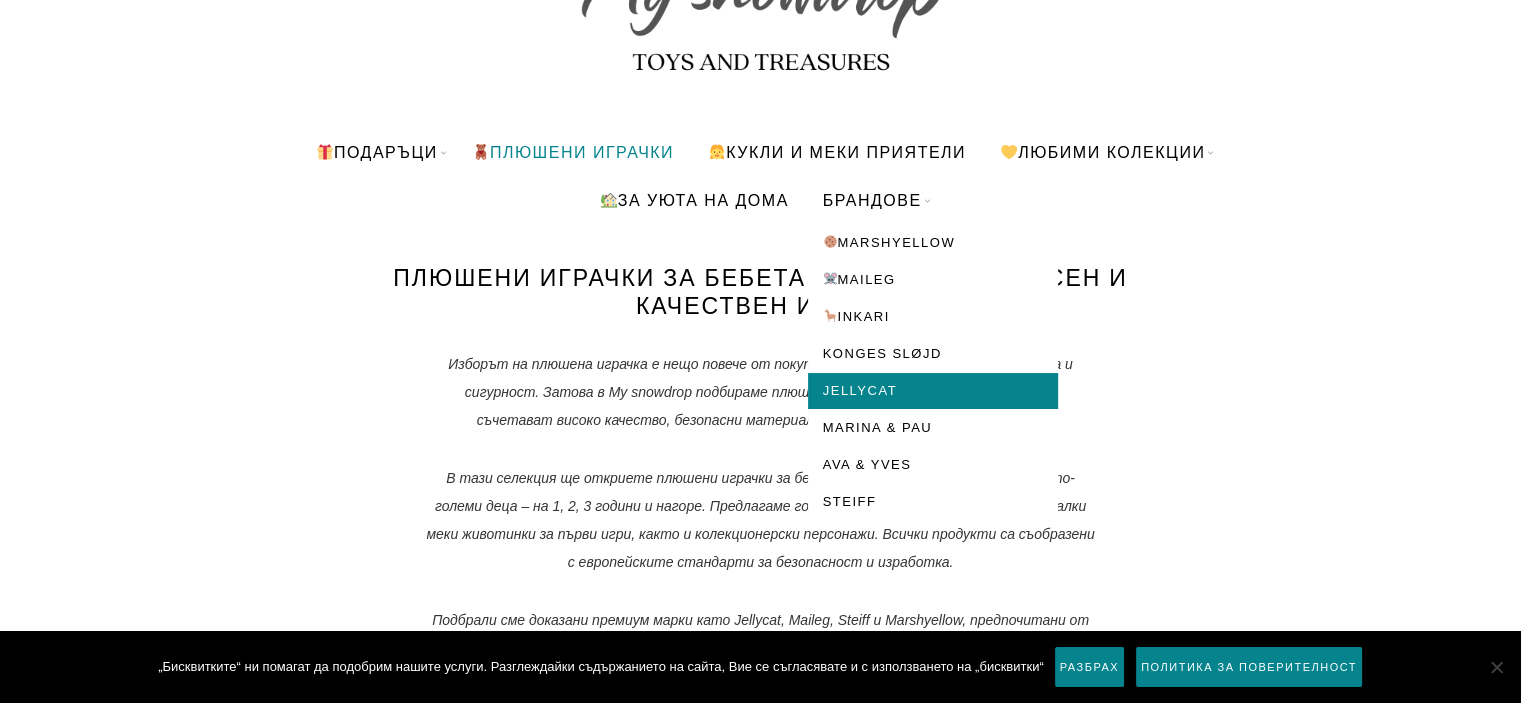 click on "Jellycat" at bounding box center (933, 391) 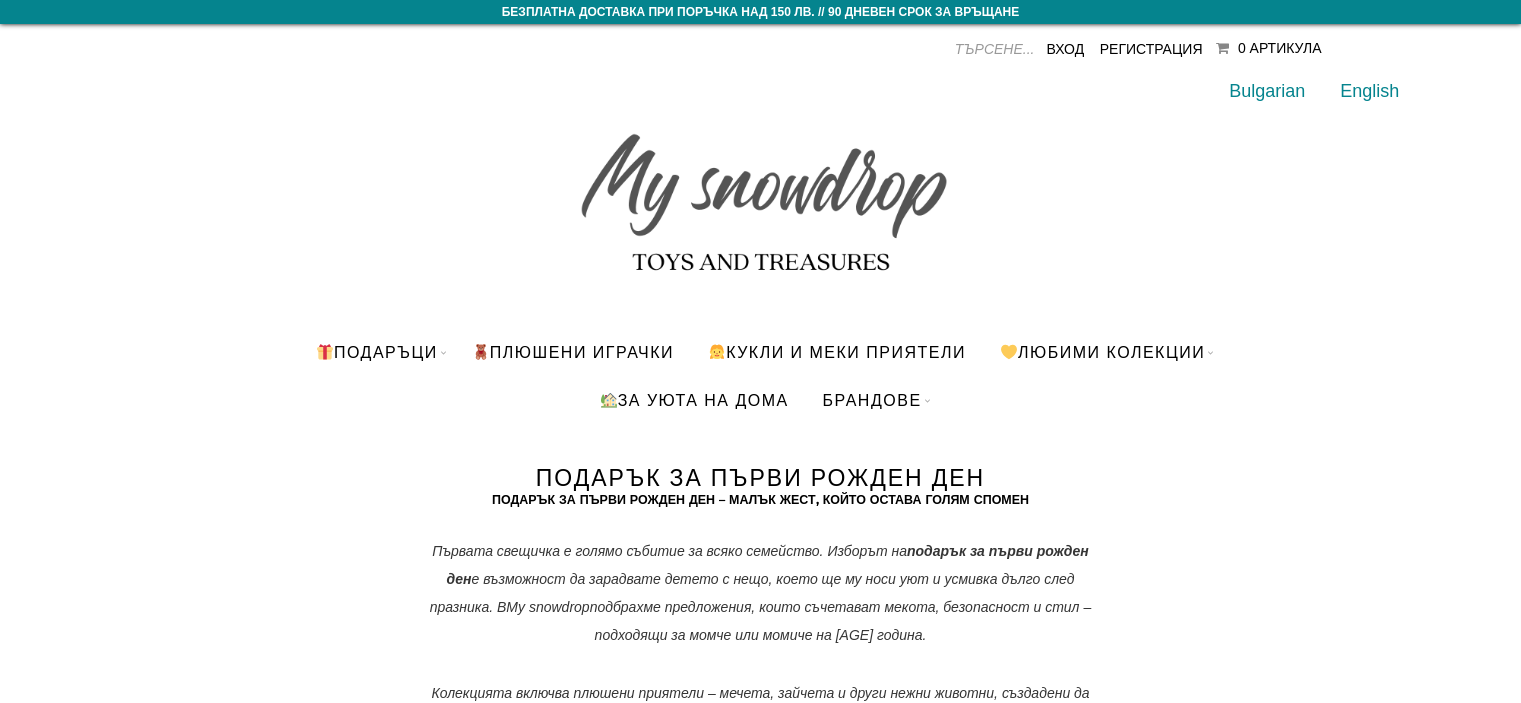 scroll, scrollTop: 286, scrollLeft: 0, axis: vertical 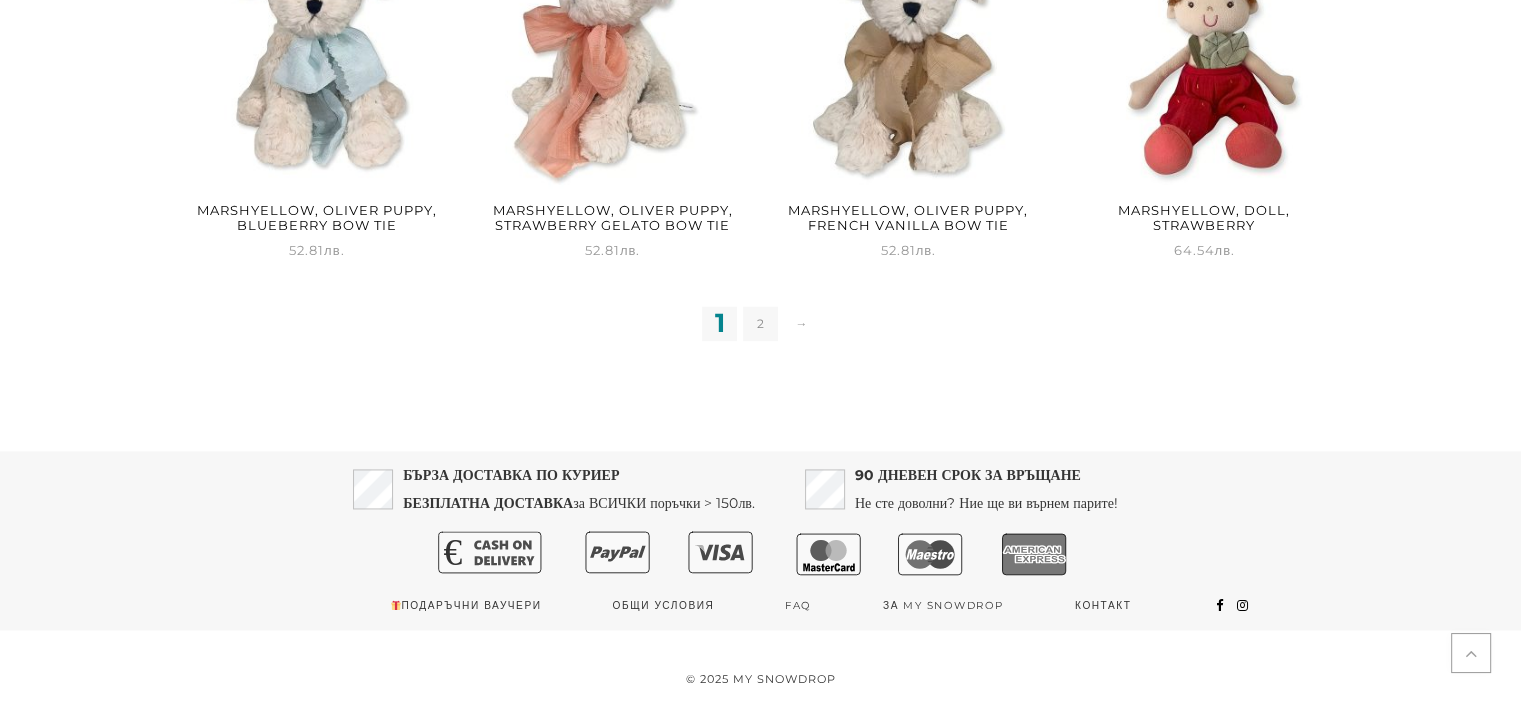 click on "2" at bounding box center [760, 323] 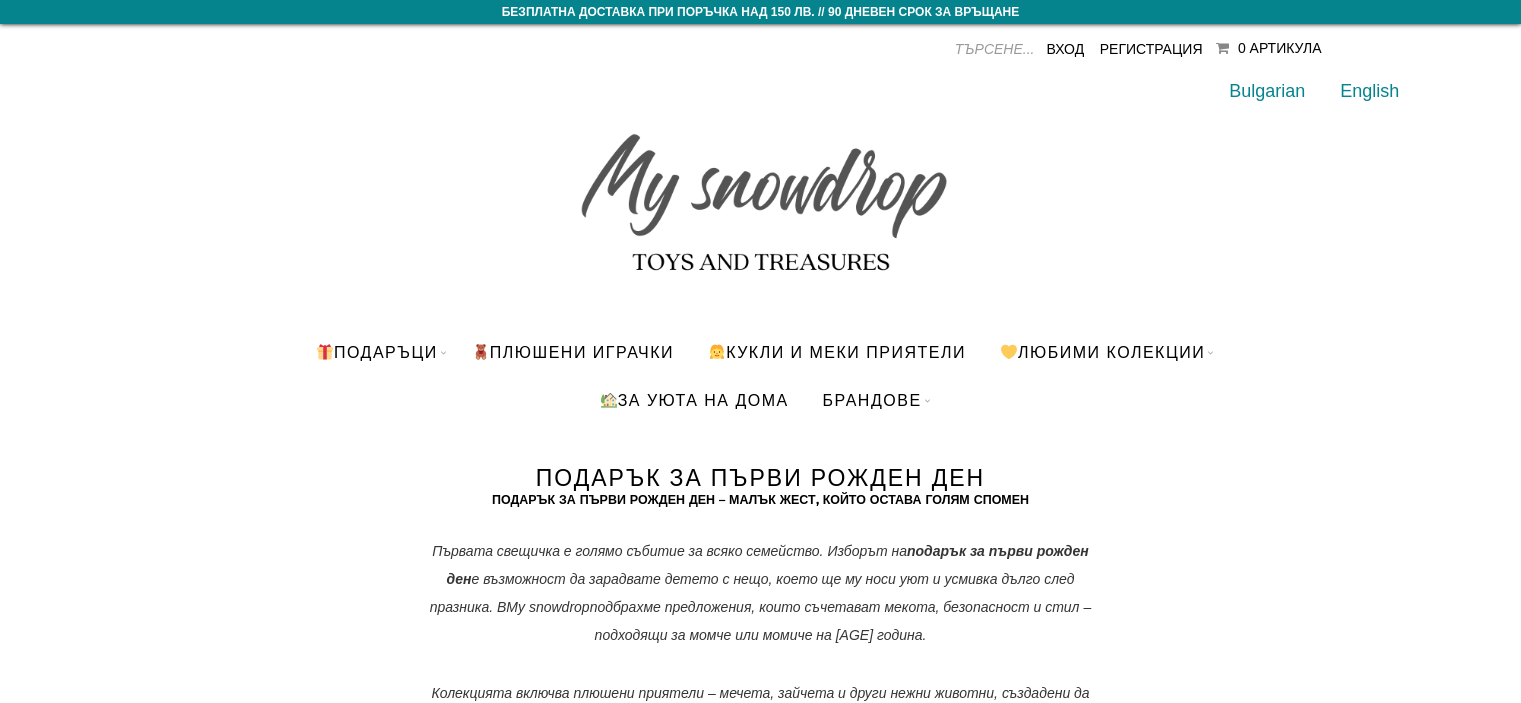 scroll, scrollTop: 507, scrollLeft: 0, axis: vertical 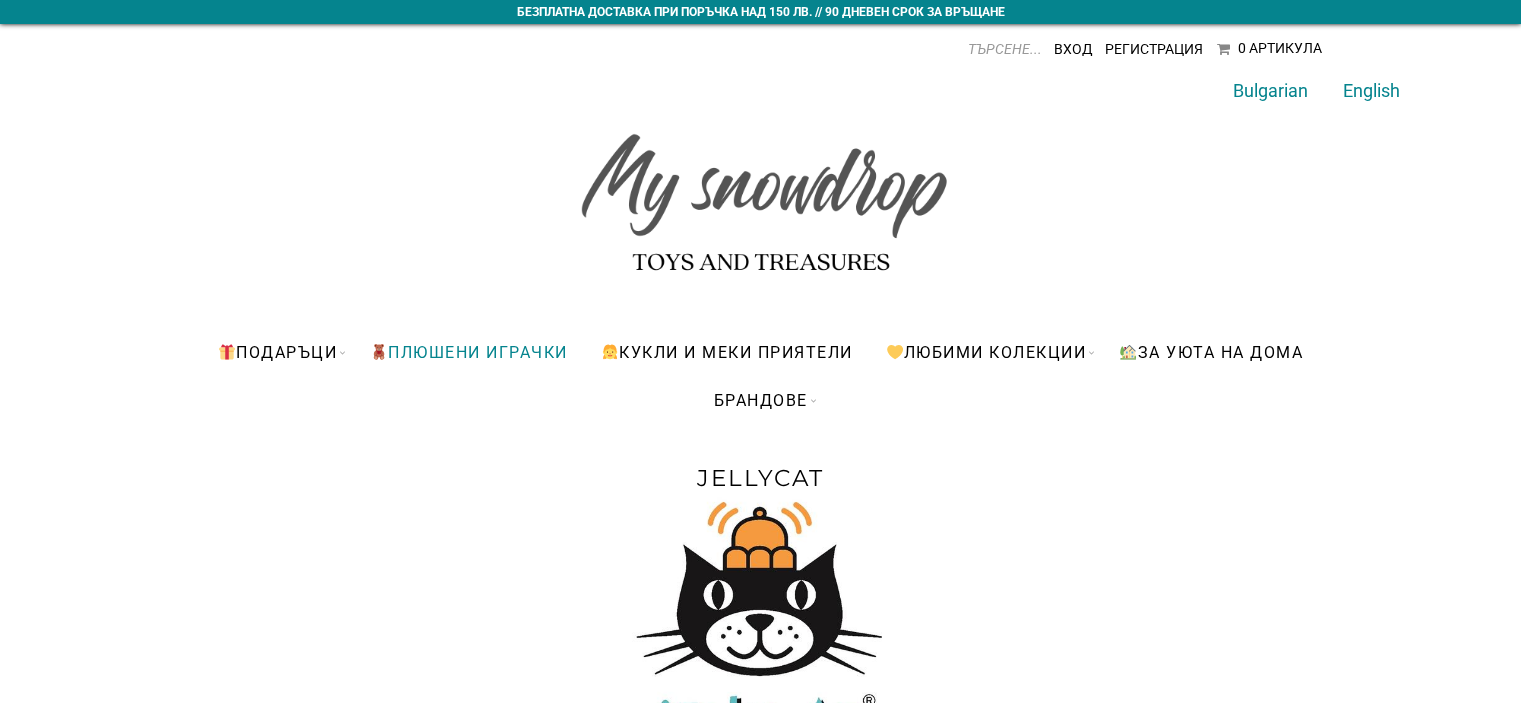 click on "ПЛЮШЕНИ ИГРАЧКИ" at bounding box center [469, 352] 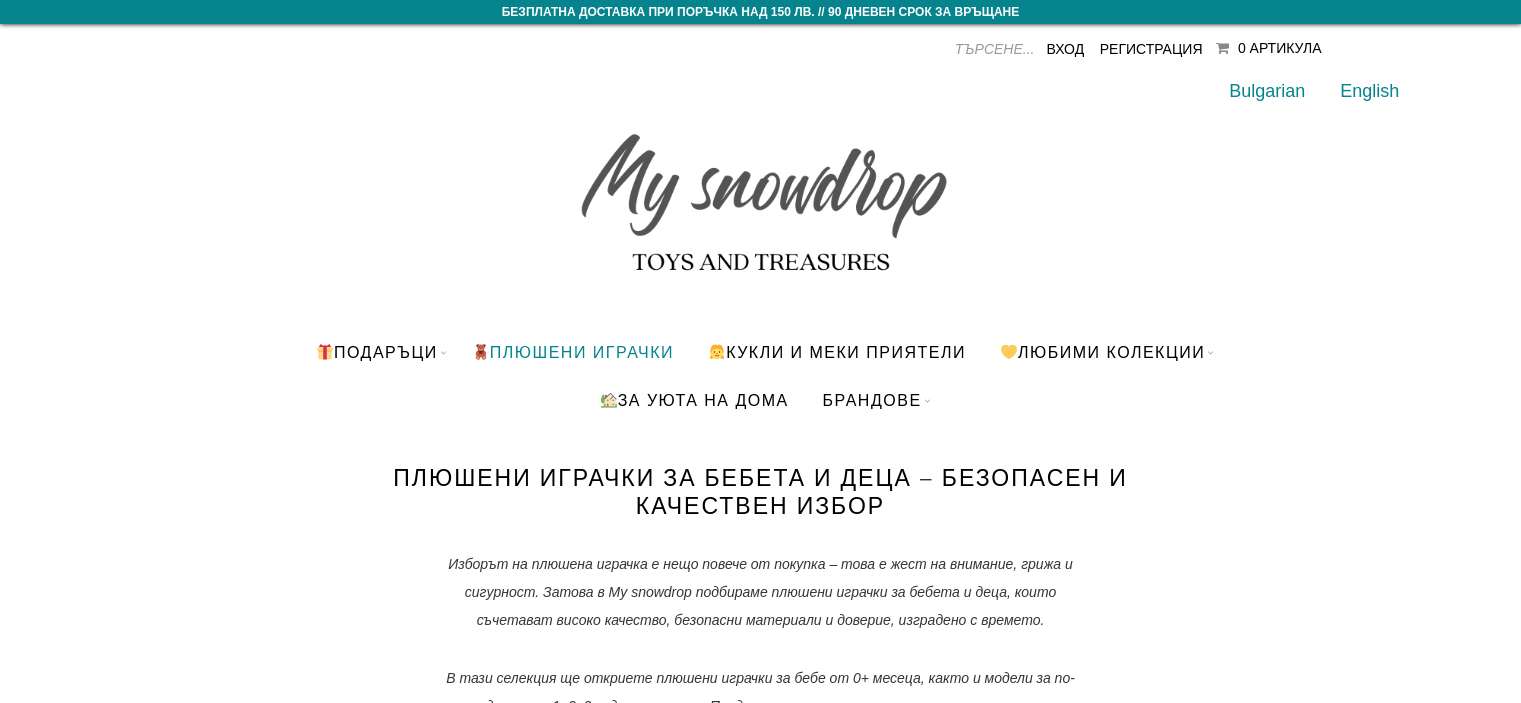 scroll, scrollTop: 0, scrollLeft: 0, axis: both 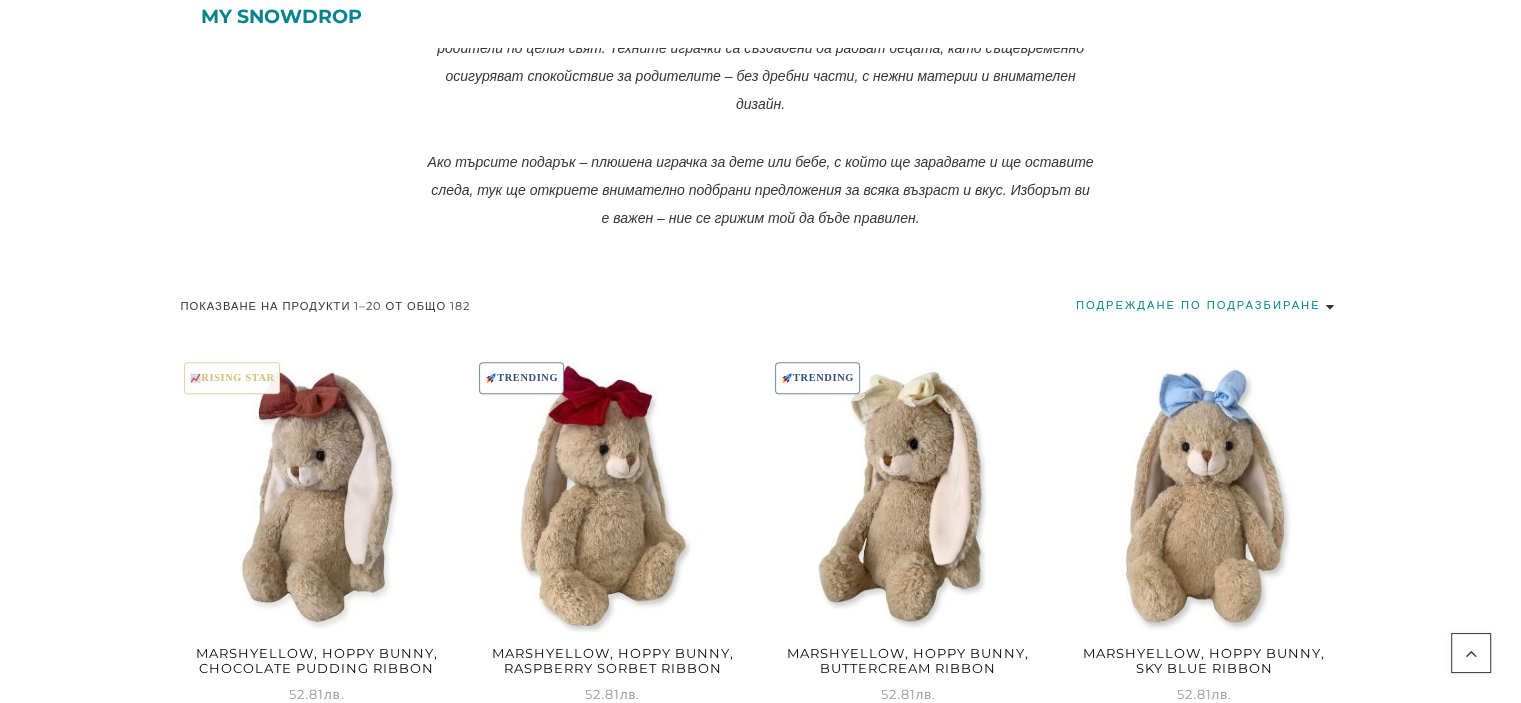 click on "Подреждане по подразбиране
Първо най-популярните
Сортиране по средна оценка
Първо най-новите
Първо най-евтините
Първо най-скъпите" at bounding box center [1208, 305] 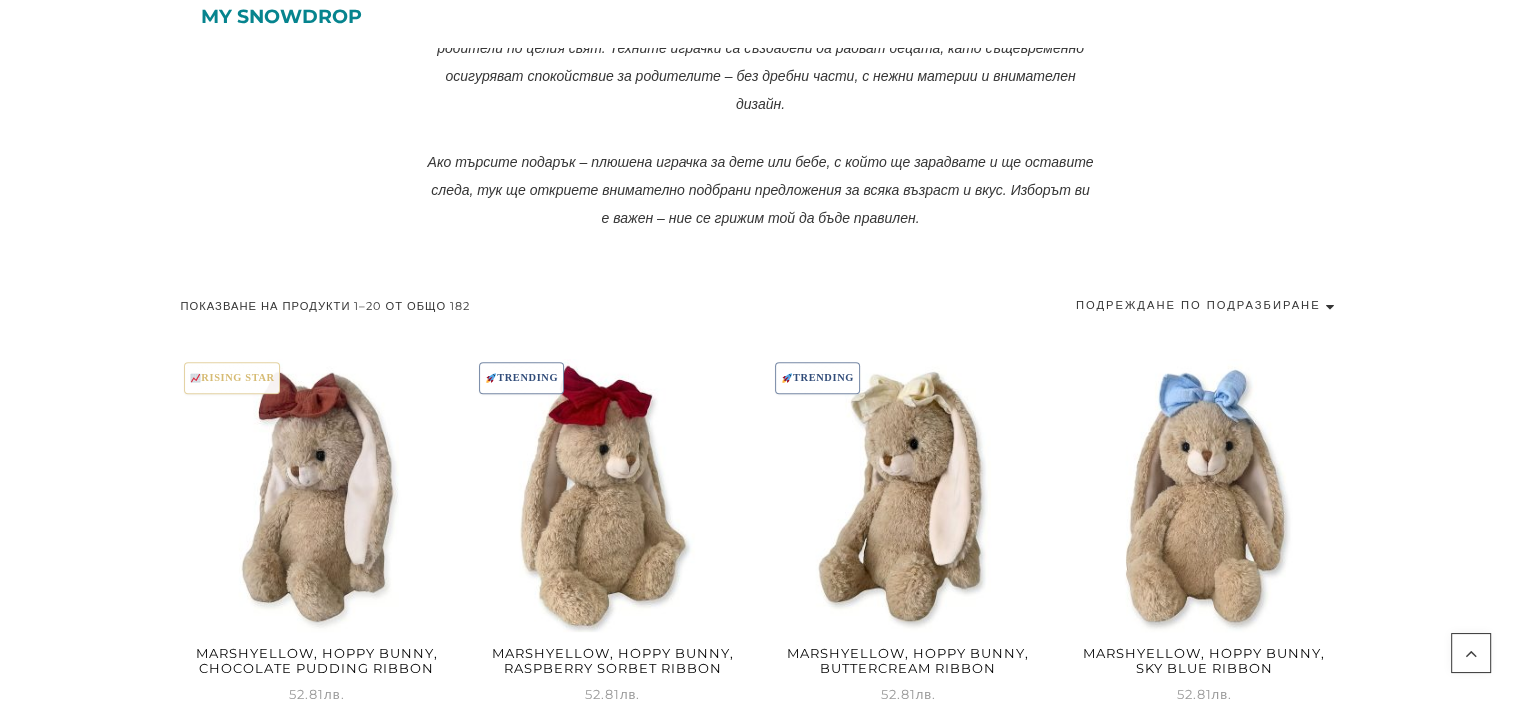 click on "Безплатна доставка при поръчка над 150 лв. // 90 дневен срок за връщане
Плюшени играчки за бебета и деца | Безопасни и качествени
Вход    Регистрация
Подаръци
Подаръчен Snowdrop Ваучер
Подарък за бебе / новородено
Подарък за погача (40 дни)
Подарък за бебе момиче
Подарък за бебе момче
Подарък за първи рожден ден" at bounding box center [760, -449] 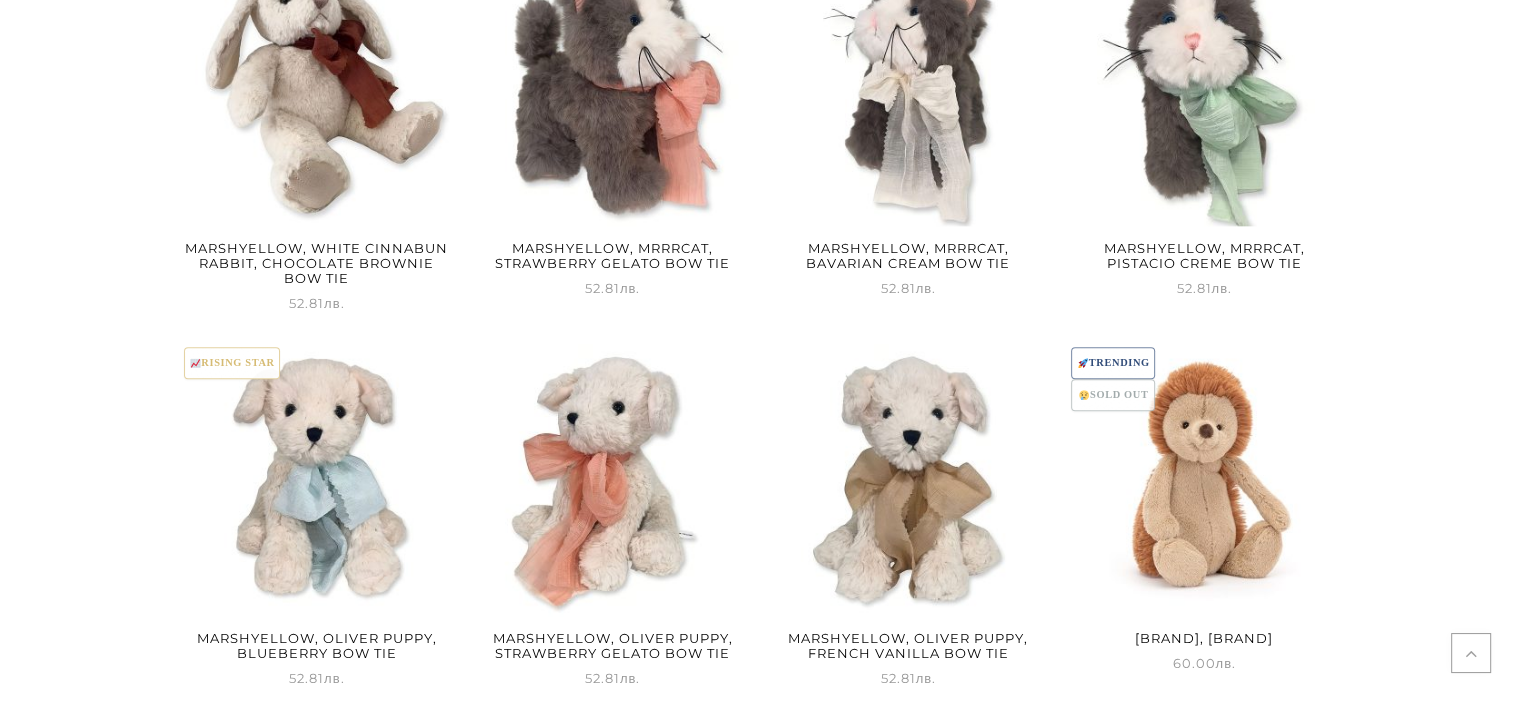 scroll, scrollTop: 2776, scrollLeft: 0, axis: vertical 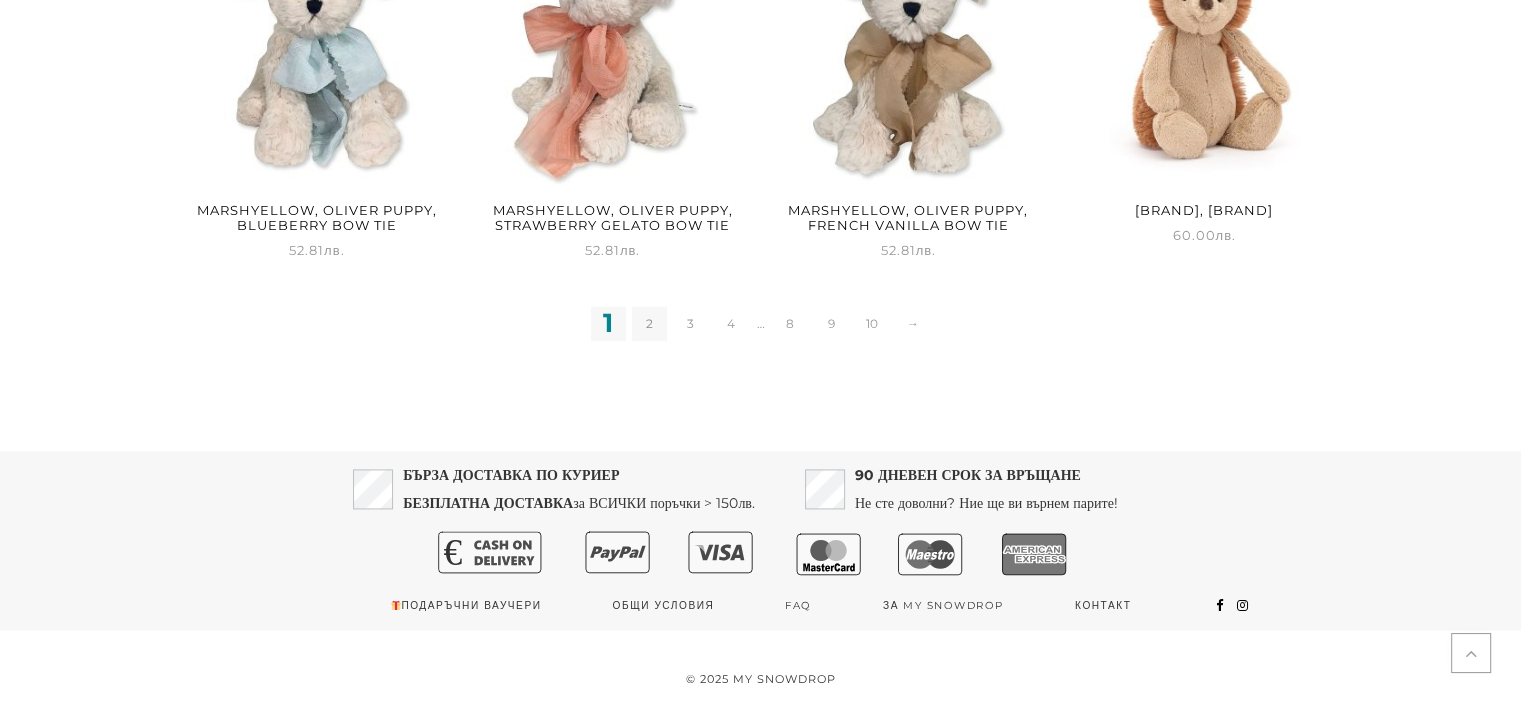 click on "2" at bounding box center [649, 323] 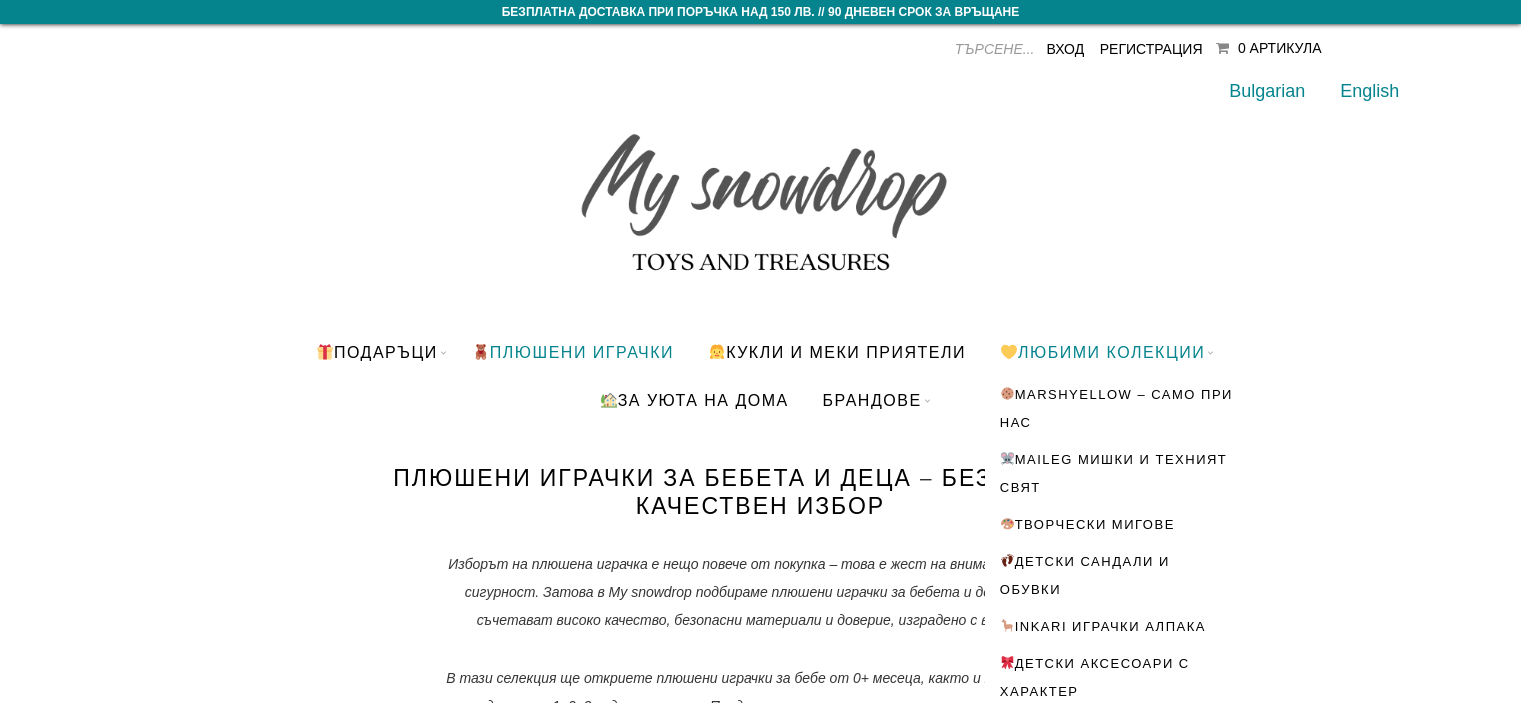 scroll, scrollTop: 0, scrollLeft: 0, axis: both 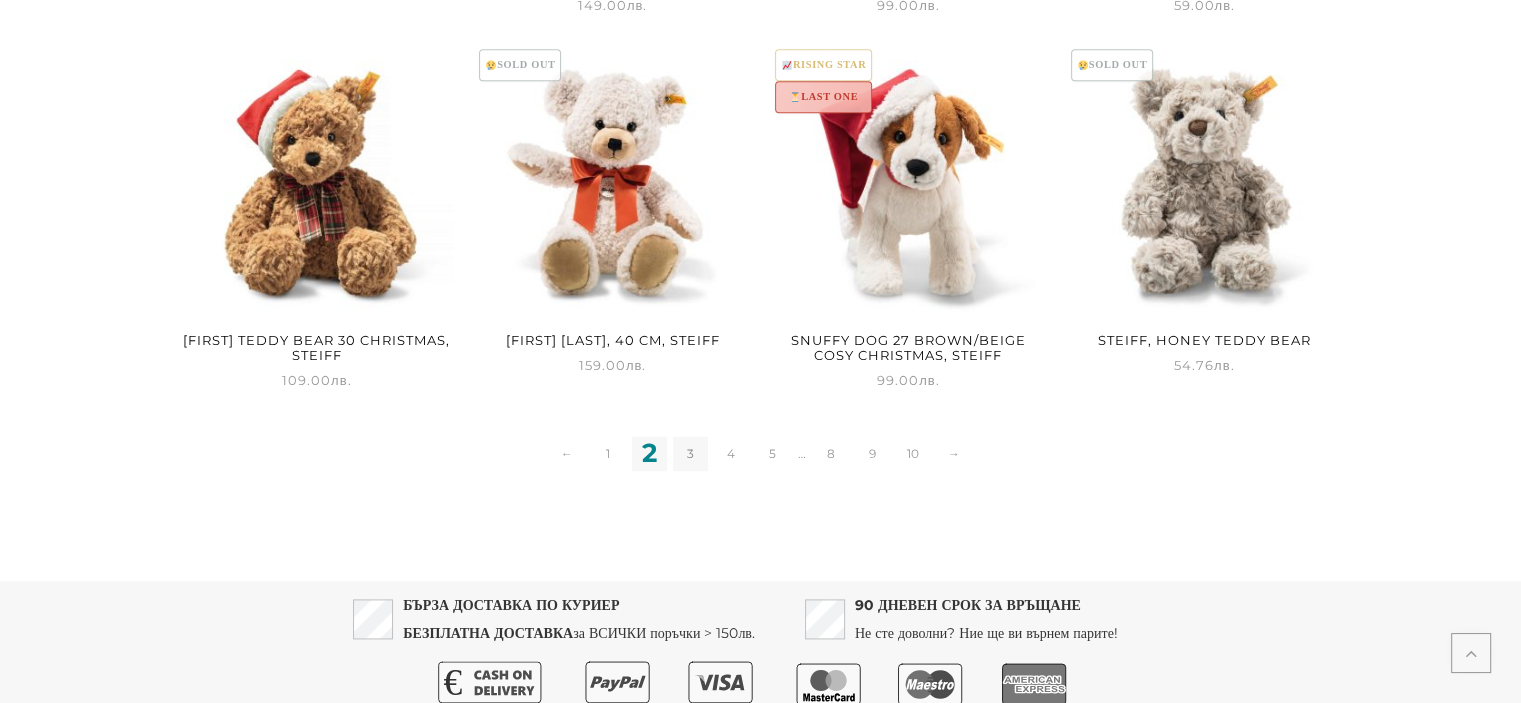 click on "3" at bounding box center (690, 453) 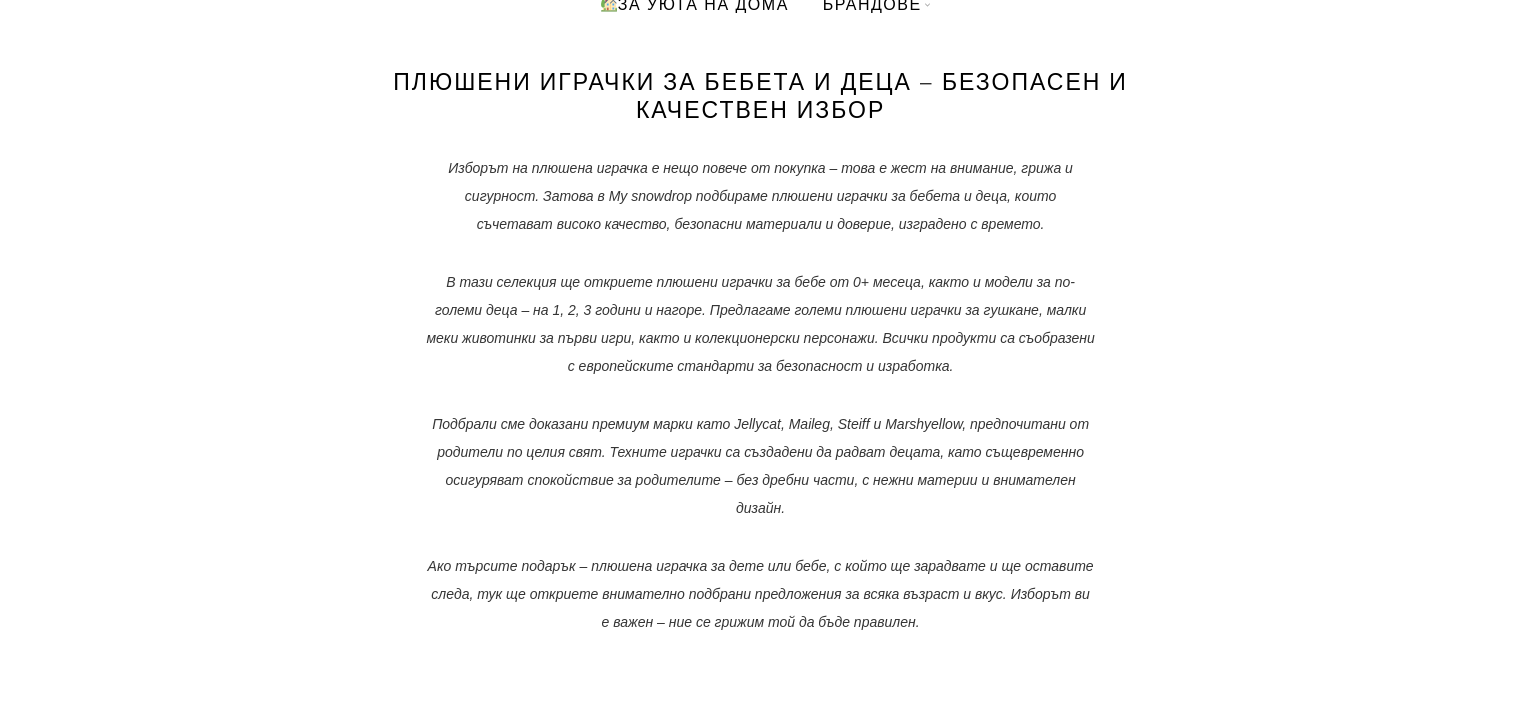 scroll, scrollTop: 0, scrollLeft: 0, axis: both 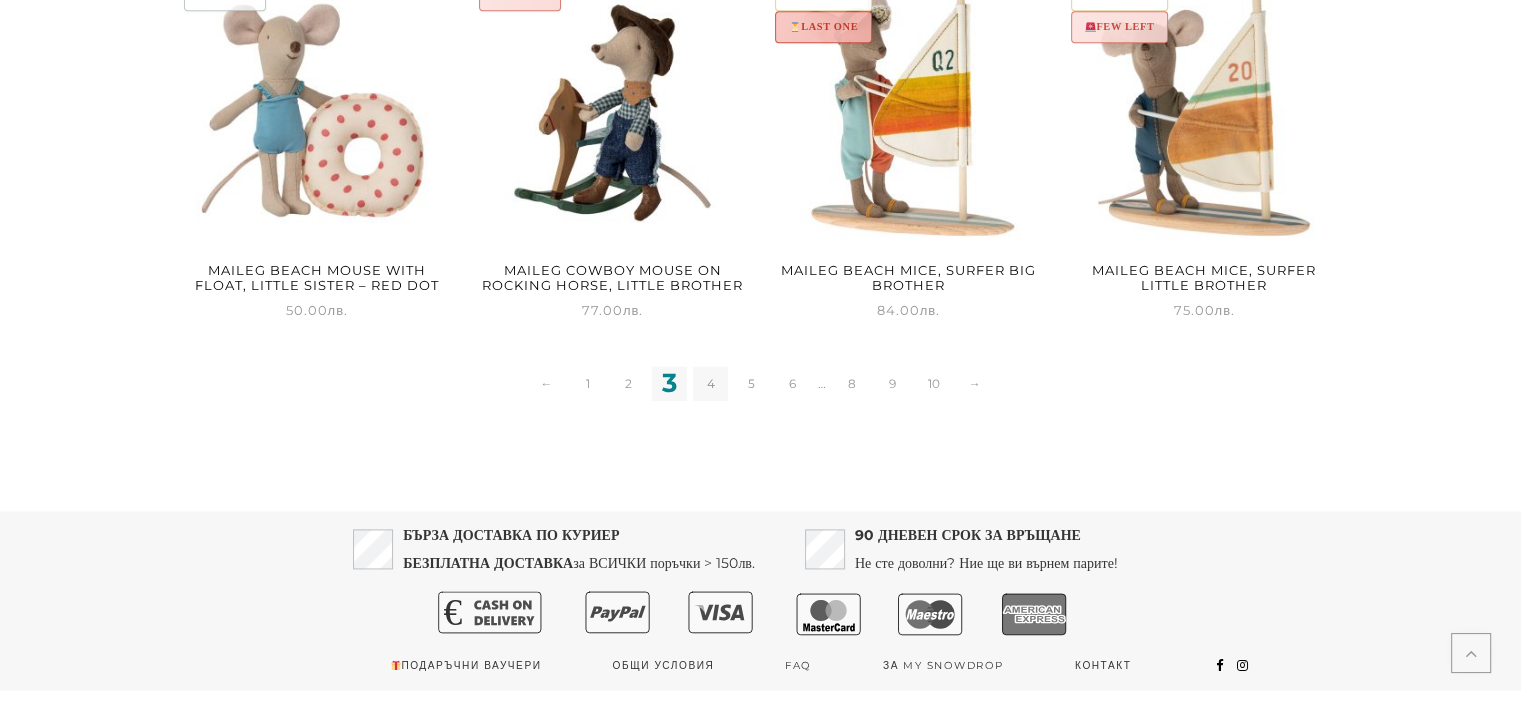 click on "4" at bounding box center [710, 383] 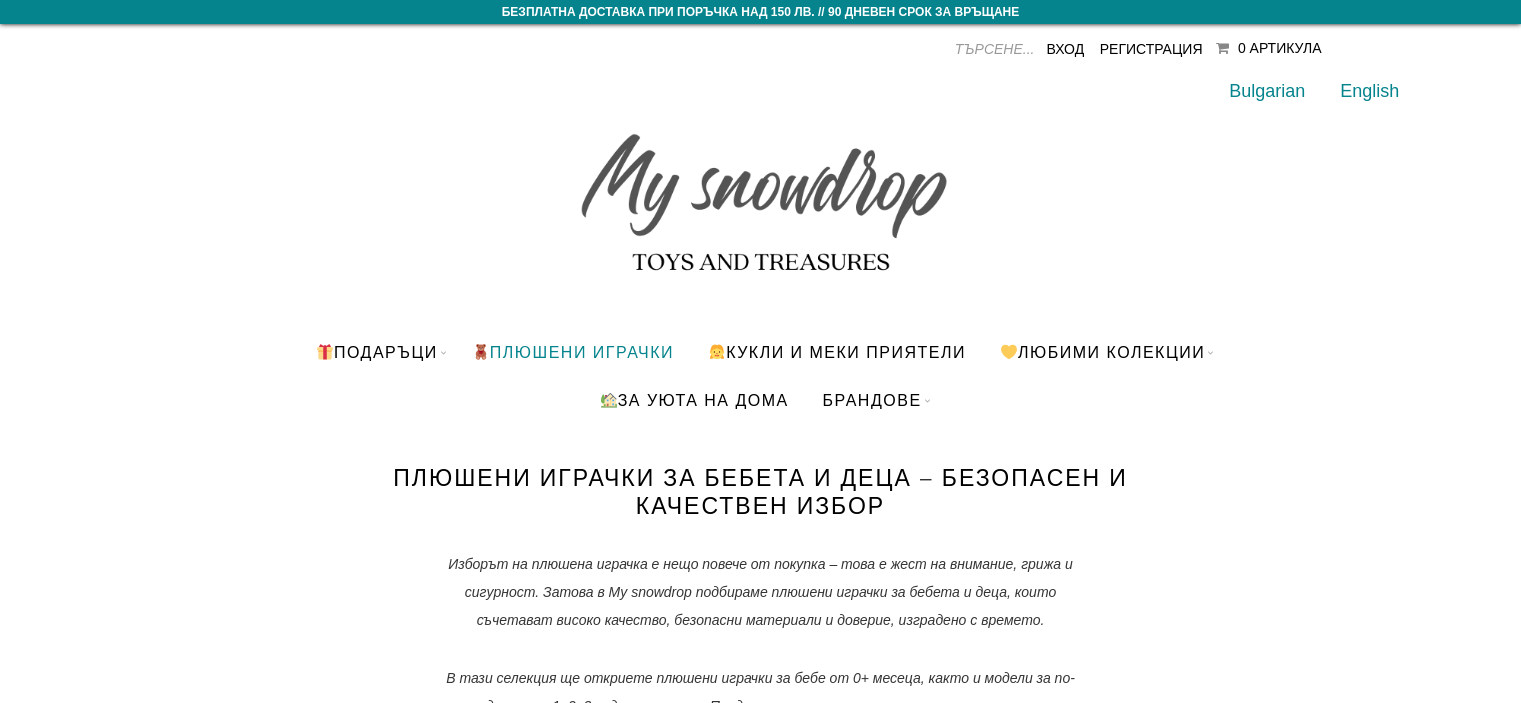 scroll, scrollTop: 0, scrollLeft: 0, axis: both 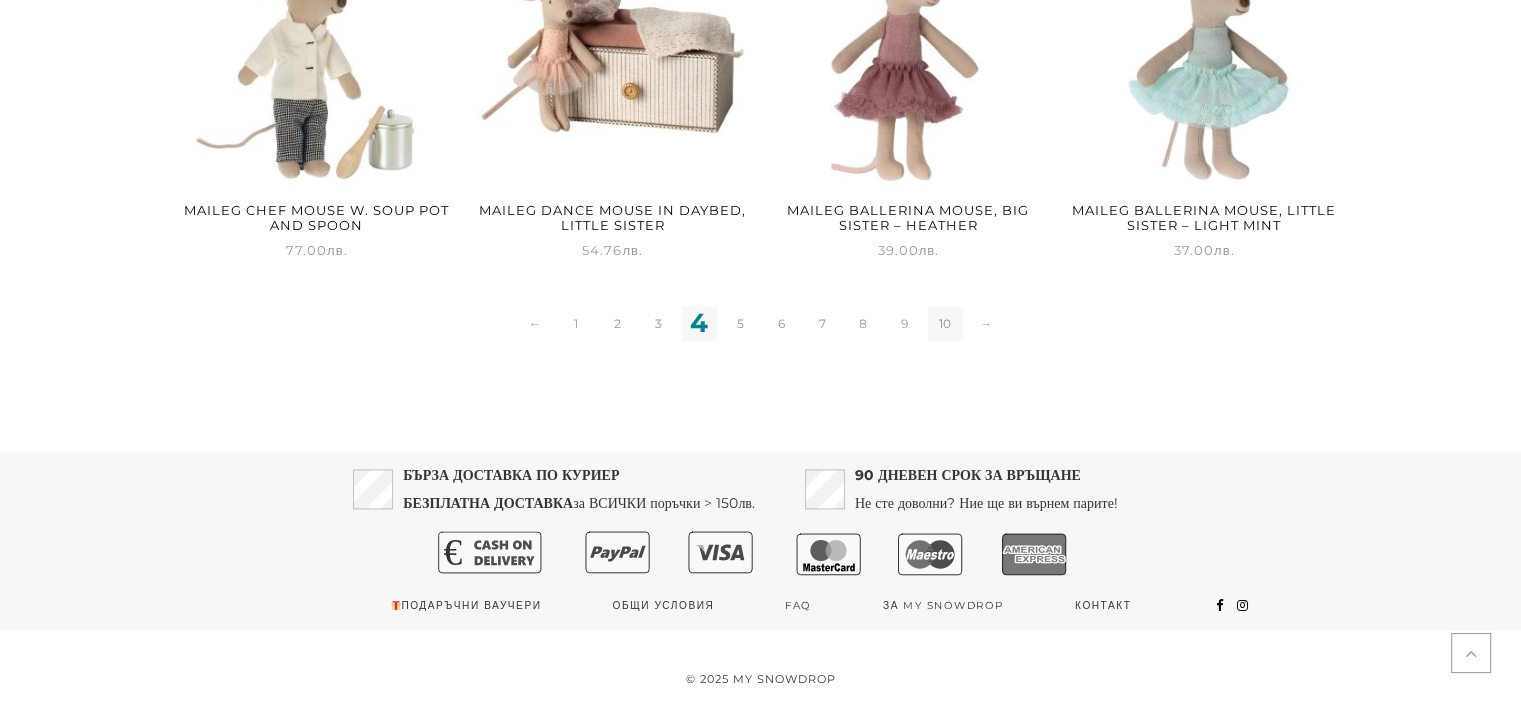 click on "10" at bounding box center [945, 323] 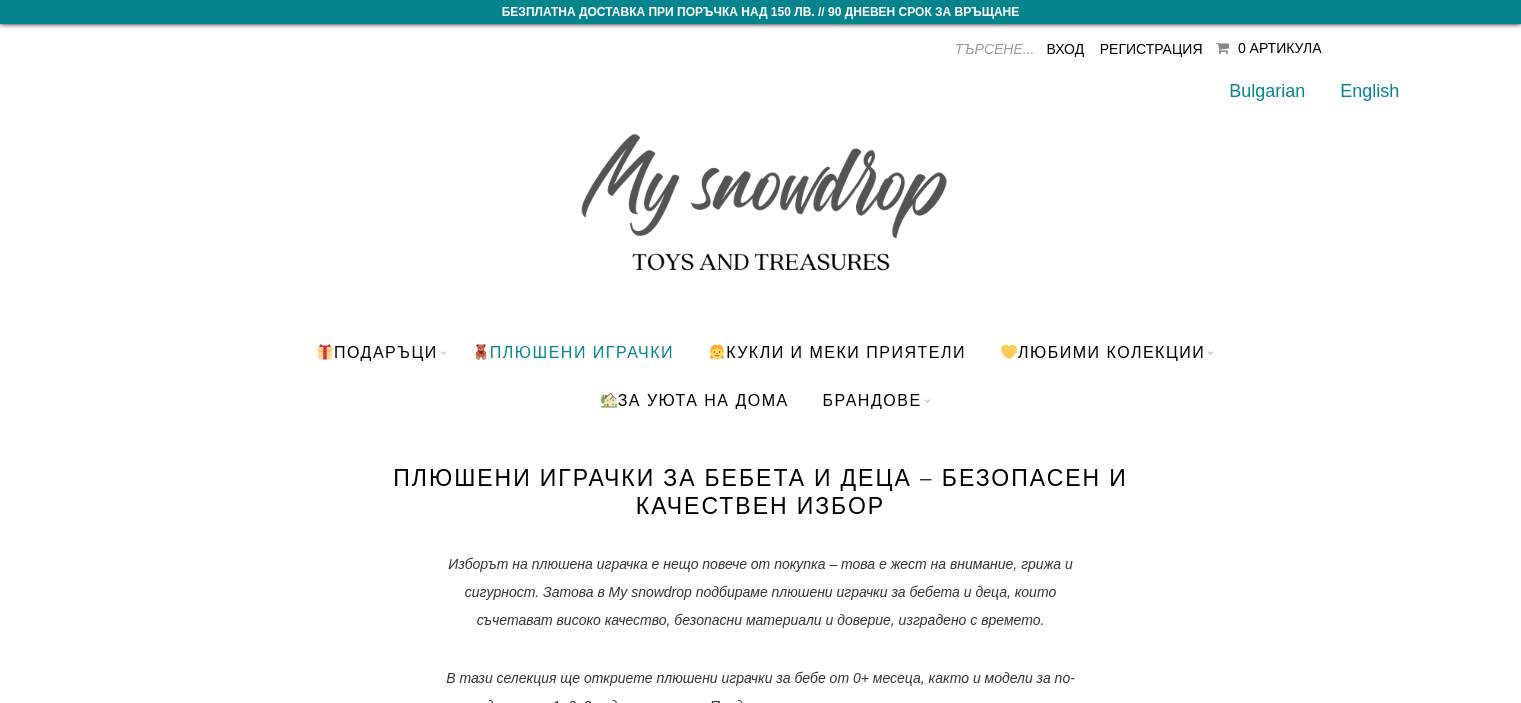 scroll, scrollTop: 500, scrollLeft: 0, axis: vertical 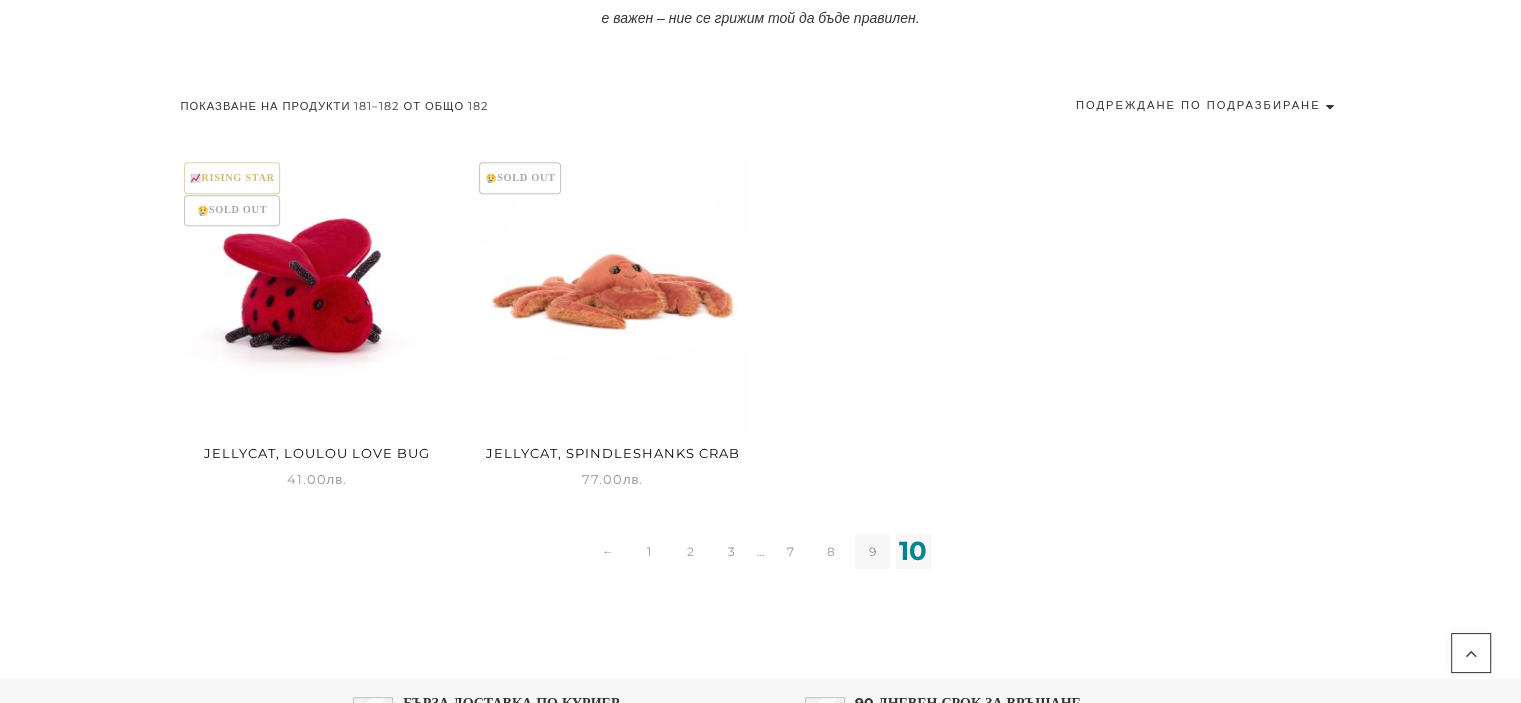 click on "9" at bounding box center [872, 551] 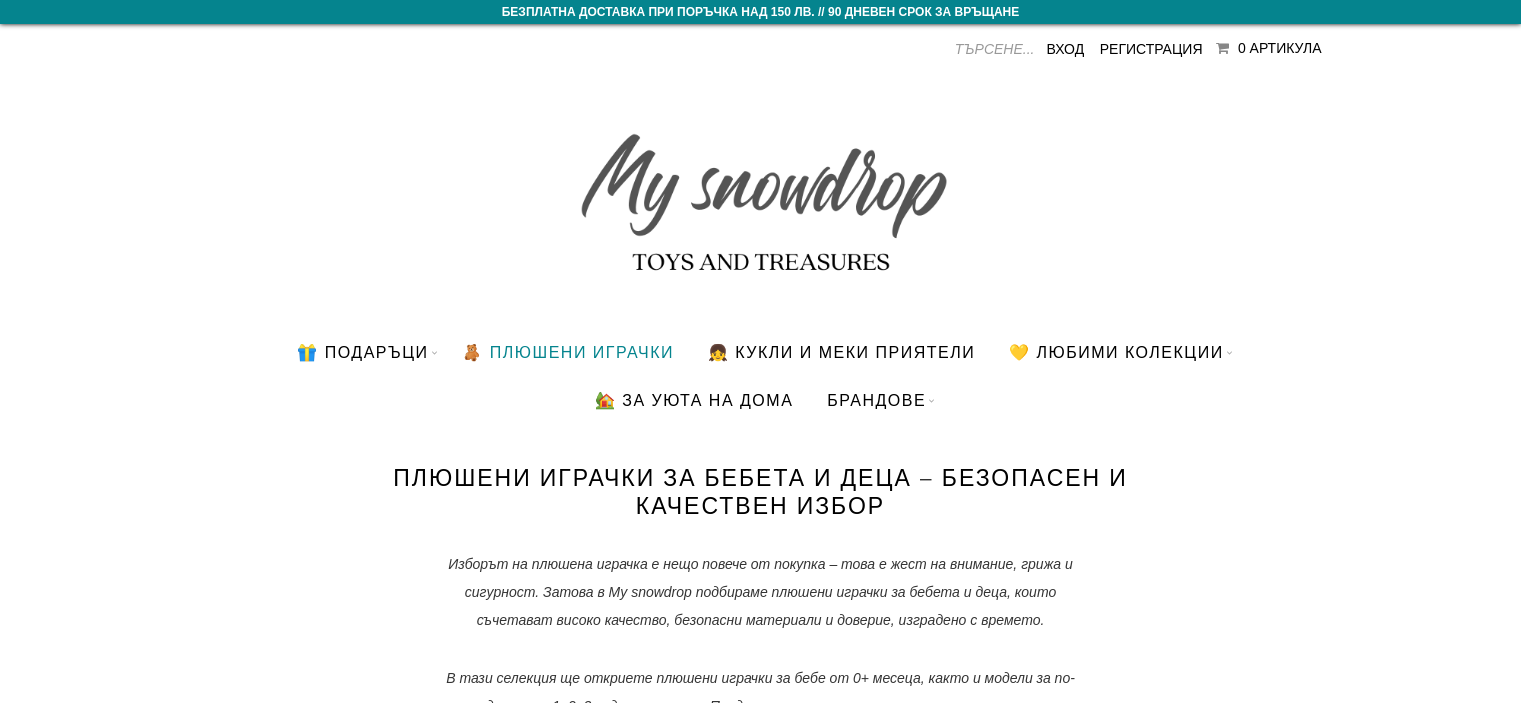 scroll, scrollTop: 0, scrollLeft: 0, axis: both 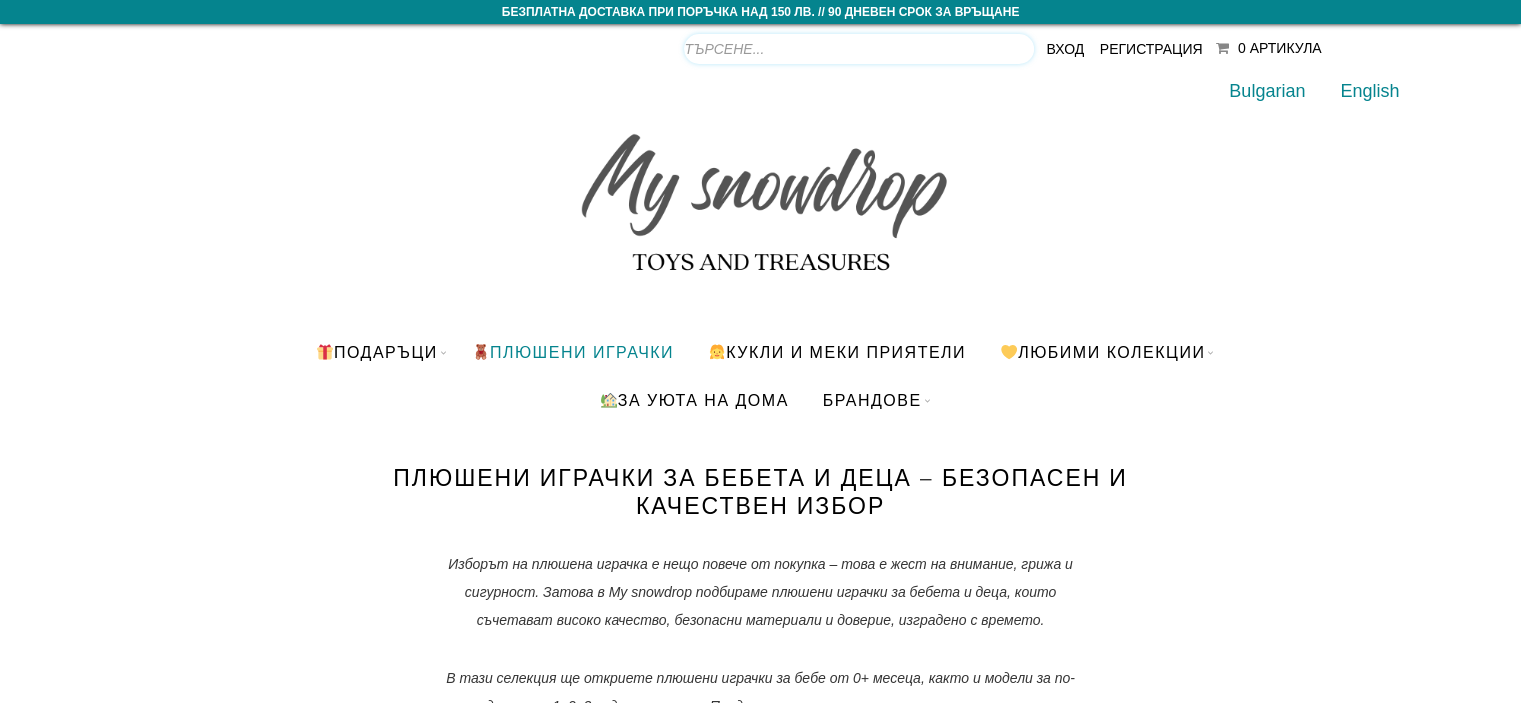 click on "Products search" at bounding box center [859, 49] 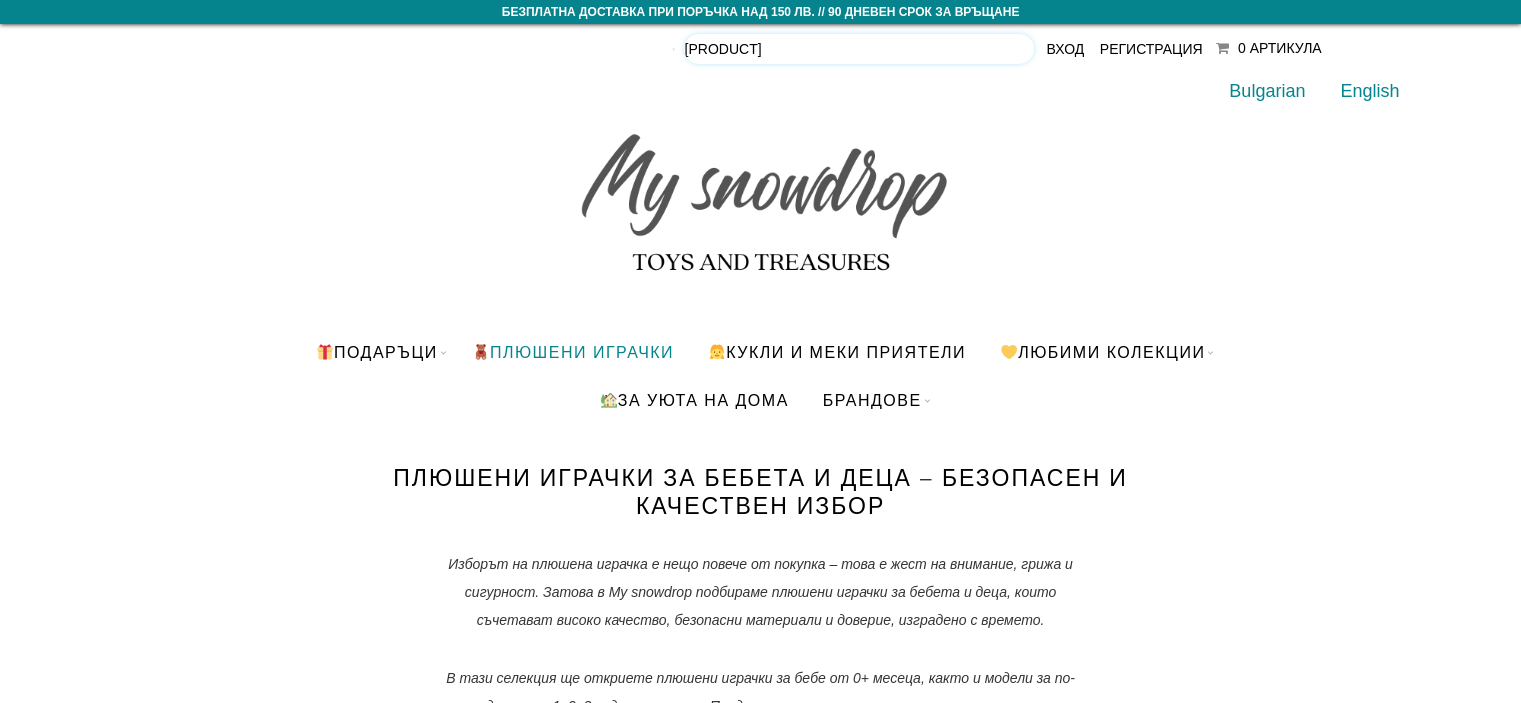 type on "jellycat" 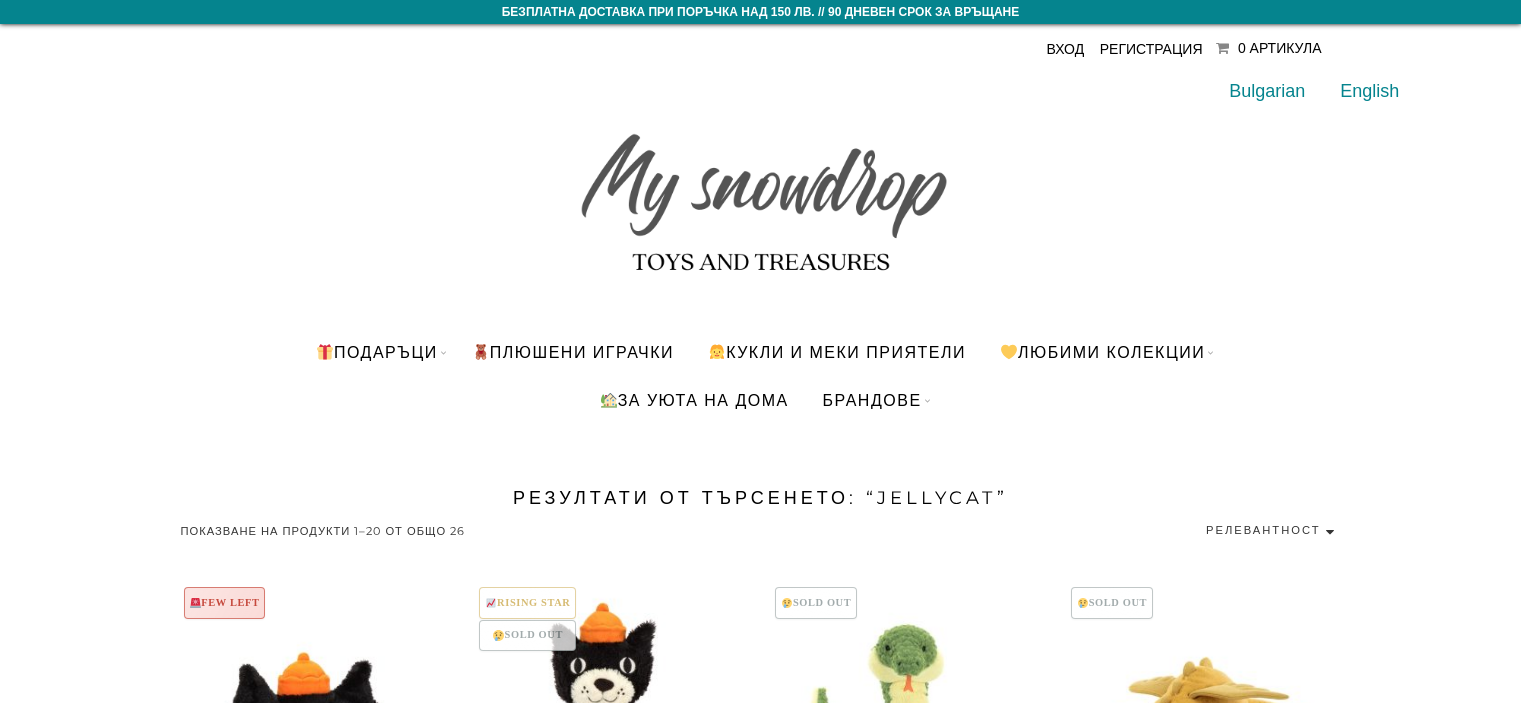 scroll, scrollTop: 0, scrollLeft: 0, axis: both 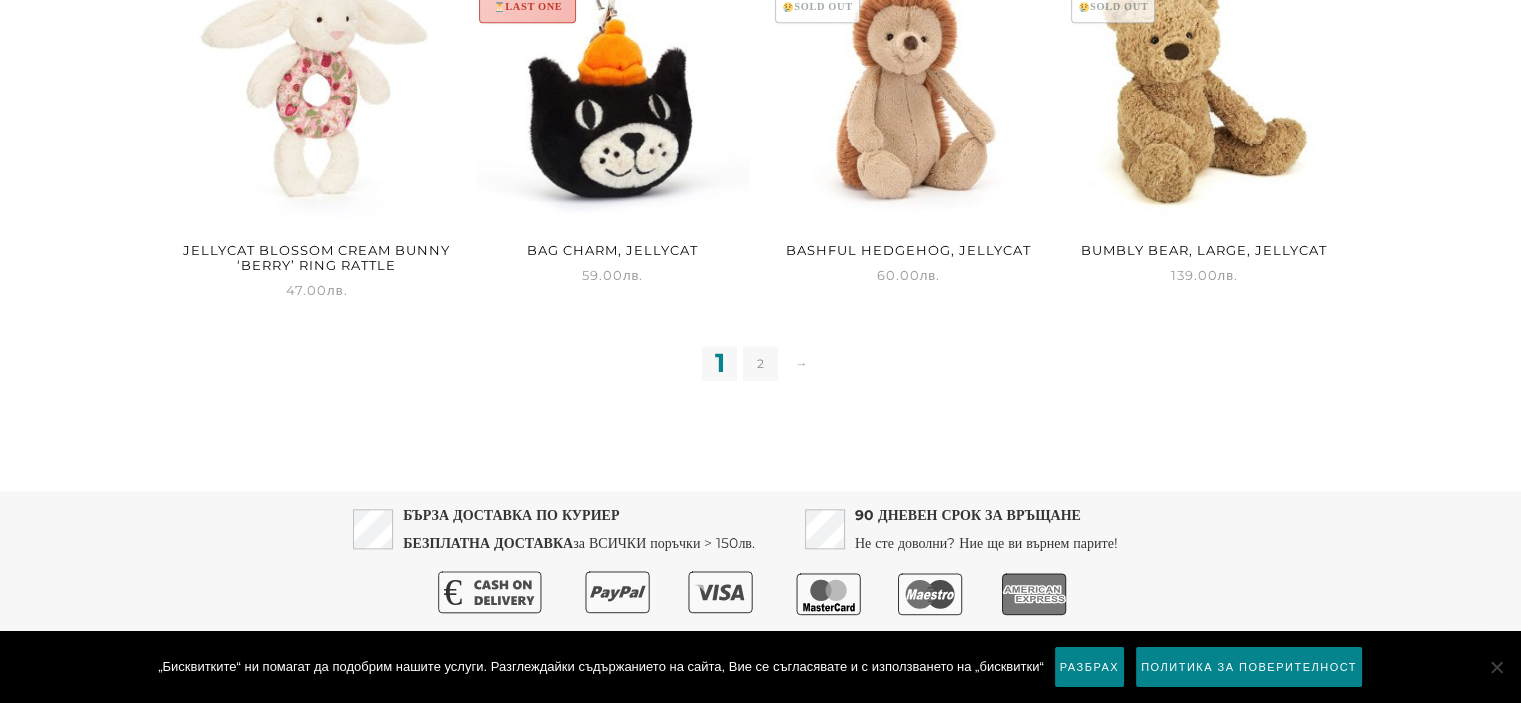 click on "2" at bounding box center (760, 363) 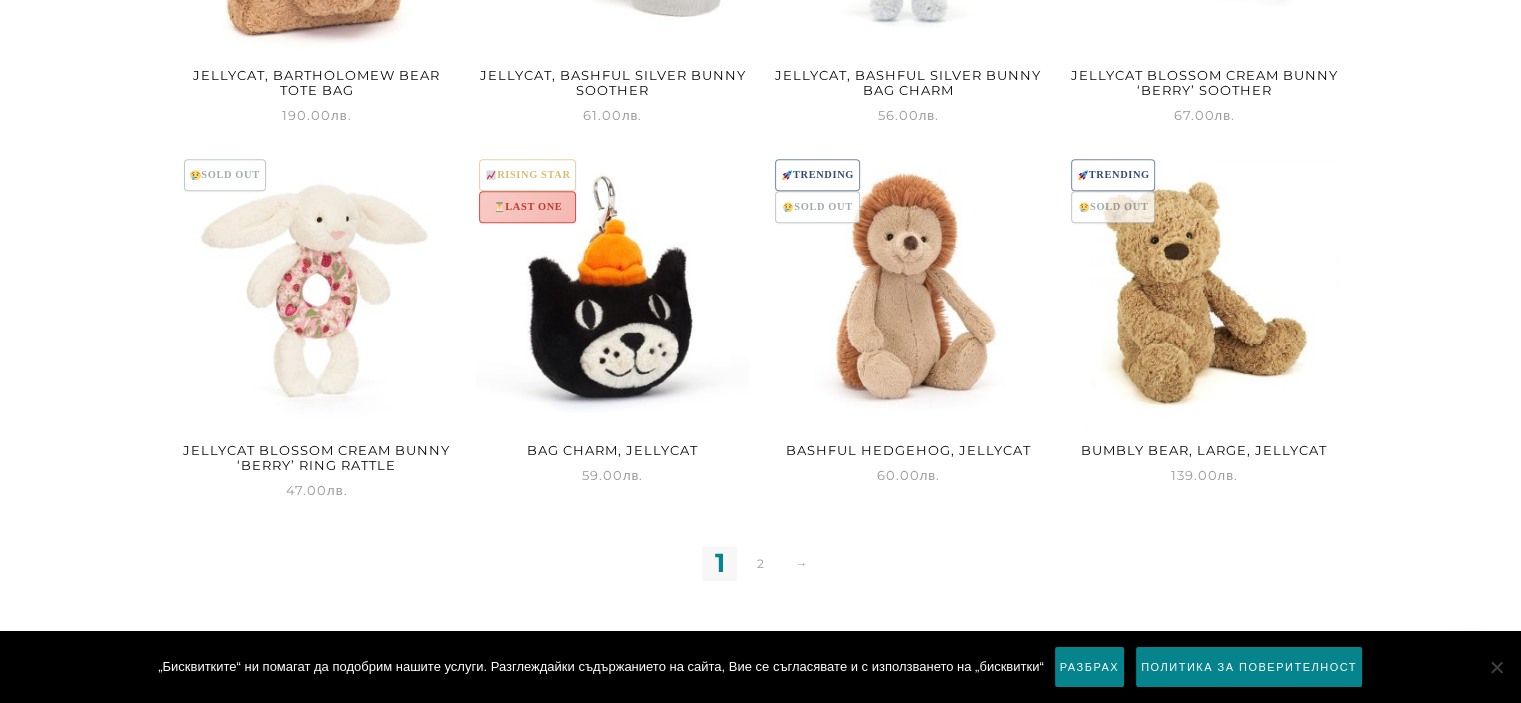 scroll, scrollTop: 2100, scrollLeft: 0, axis: vertical 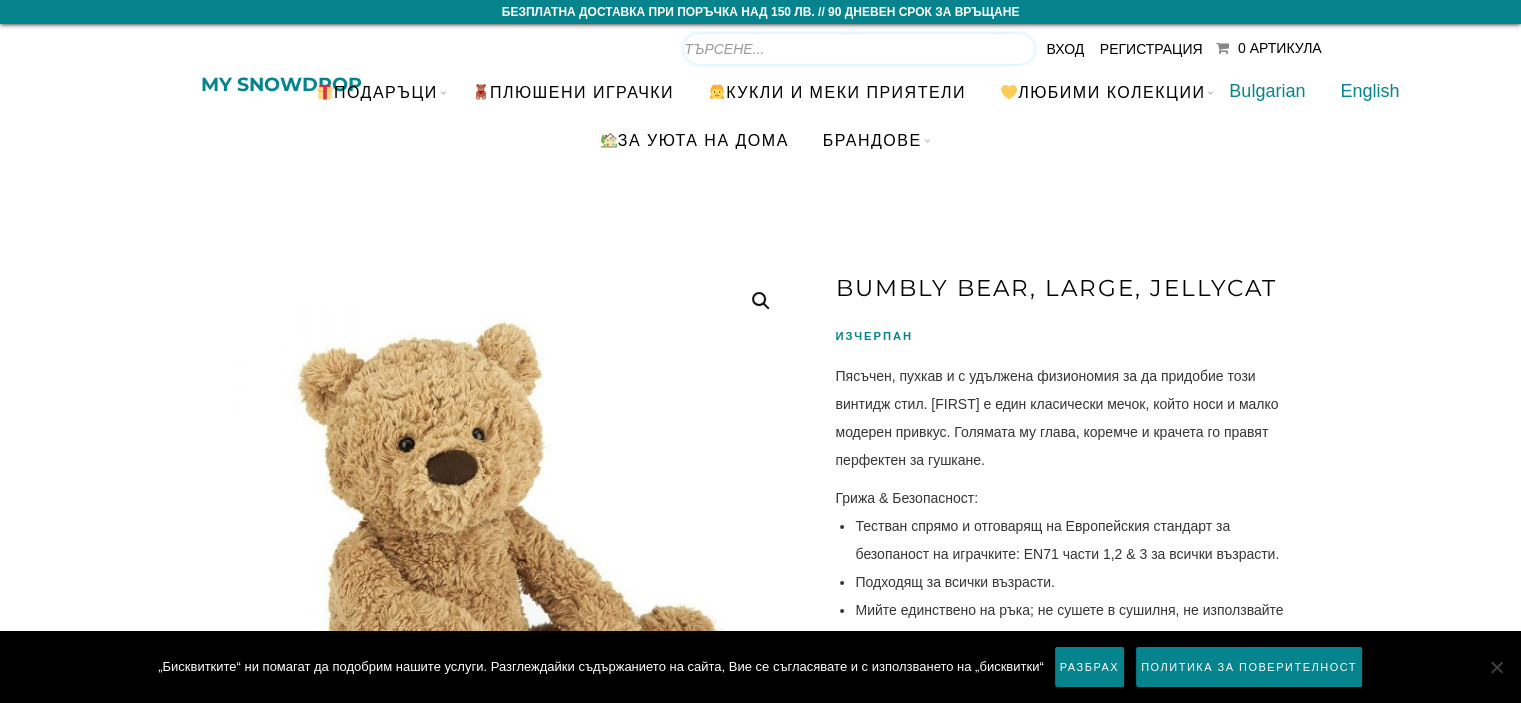 click on "Products search" at bounding box center [859, 49] 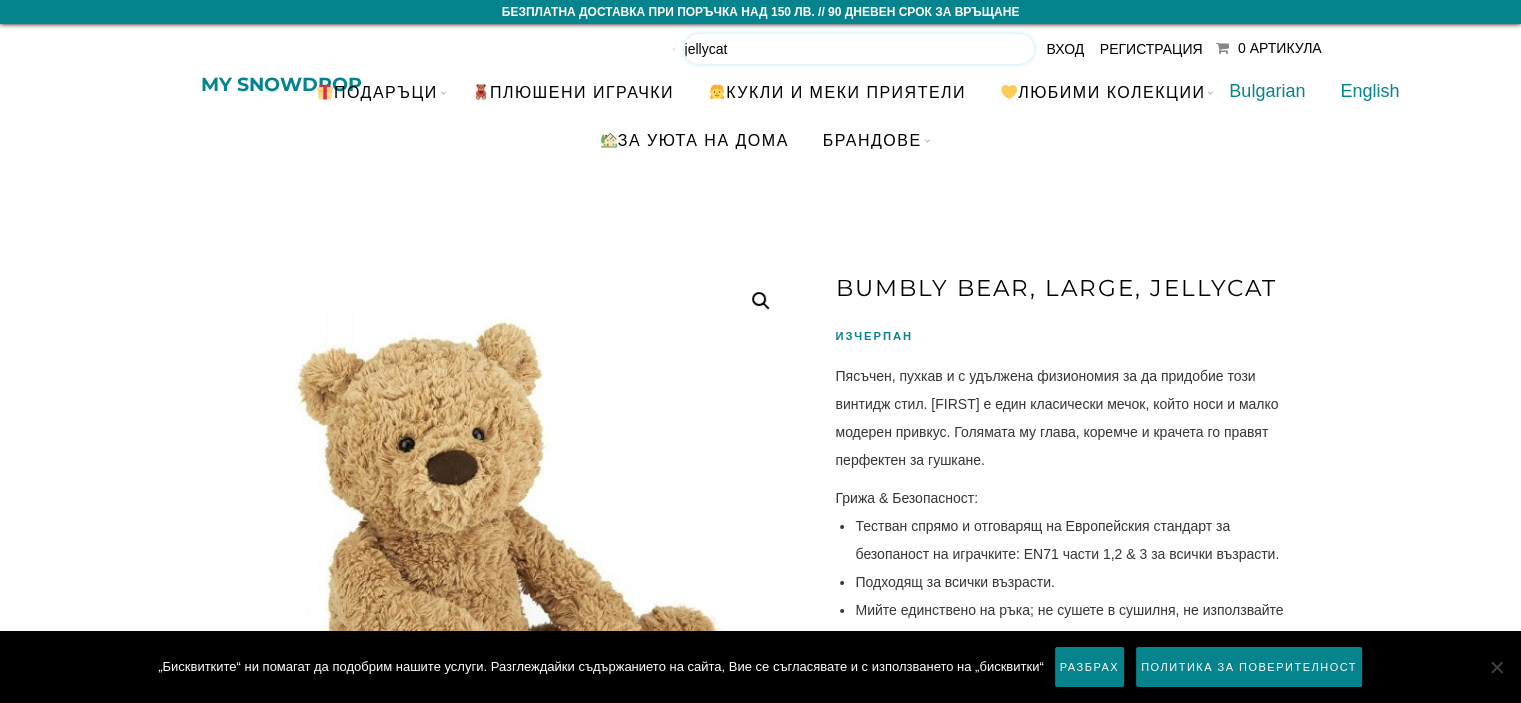 type on "jellycat" 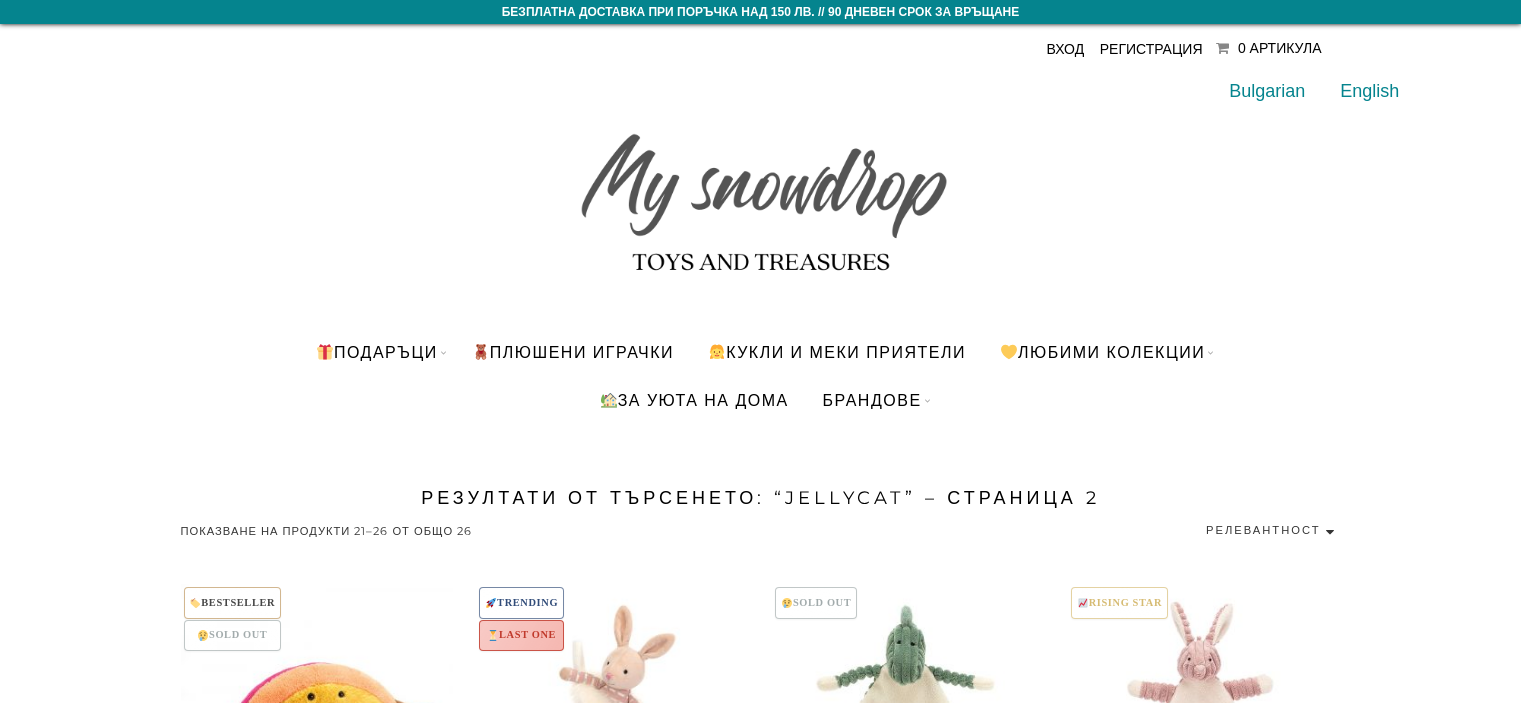 scroll, scrollTop: 400, scrollLeft: 0, axis: vertical 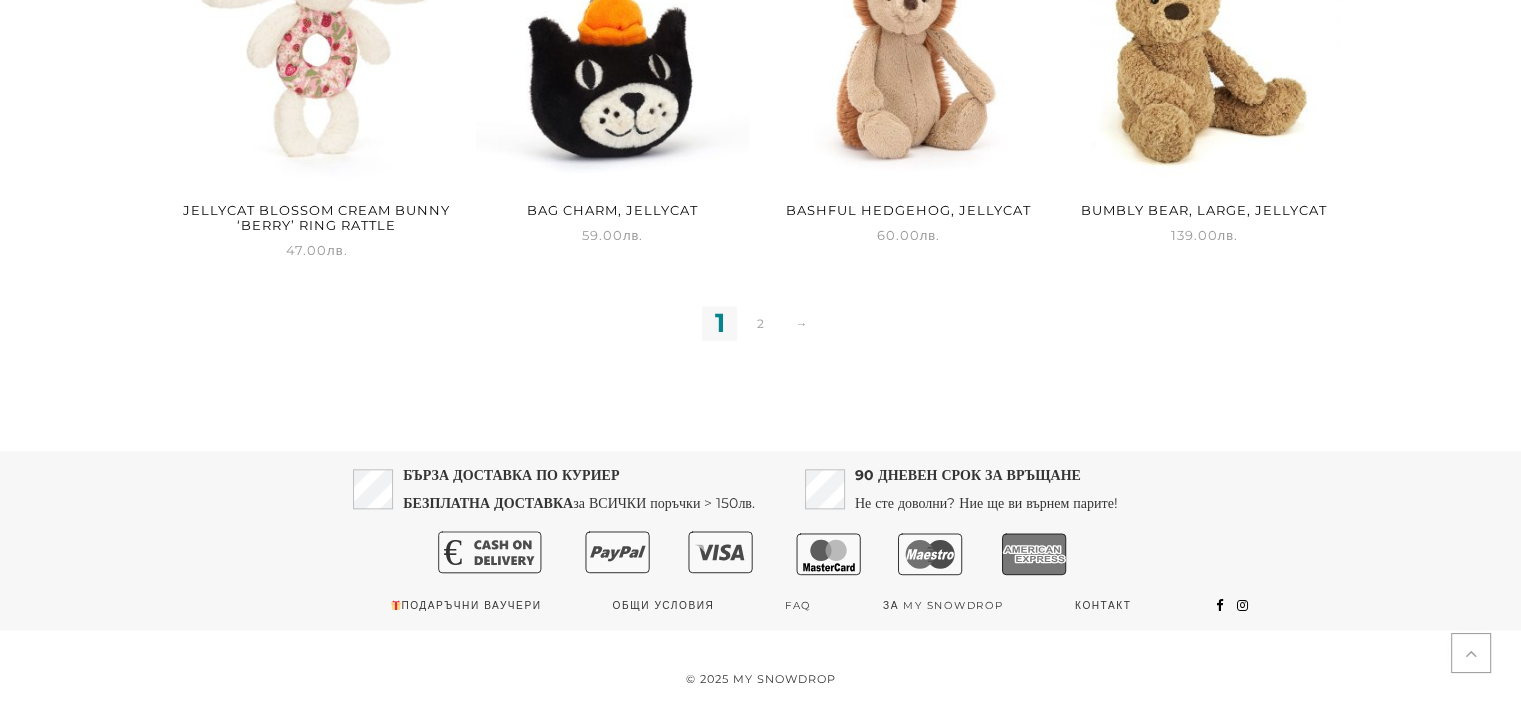 click on "1
2
→" at bounding box center [760, 323] 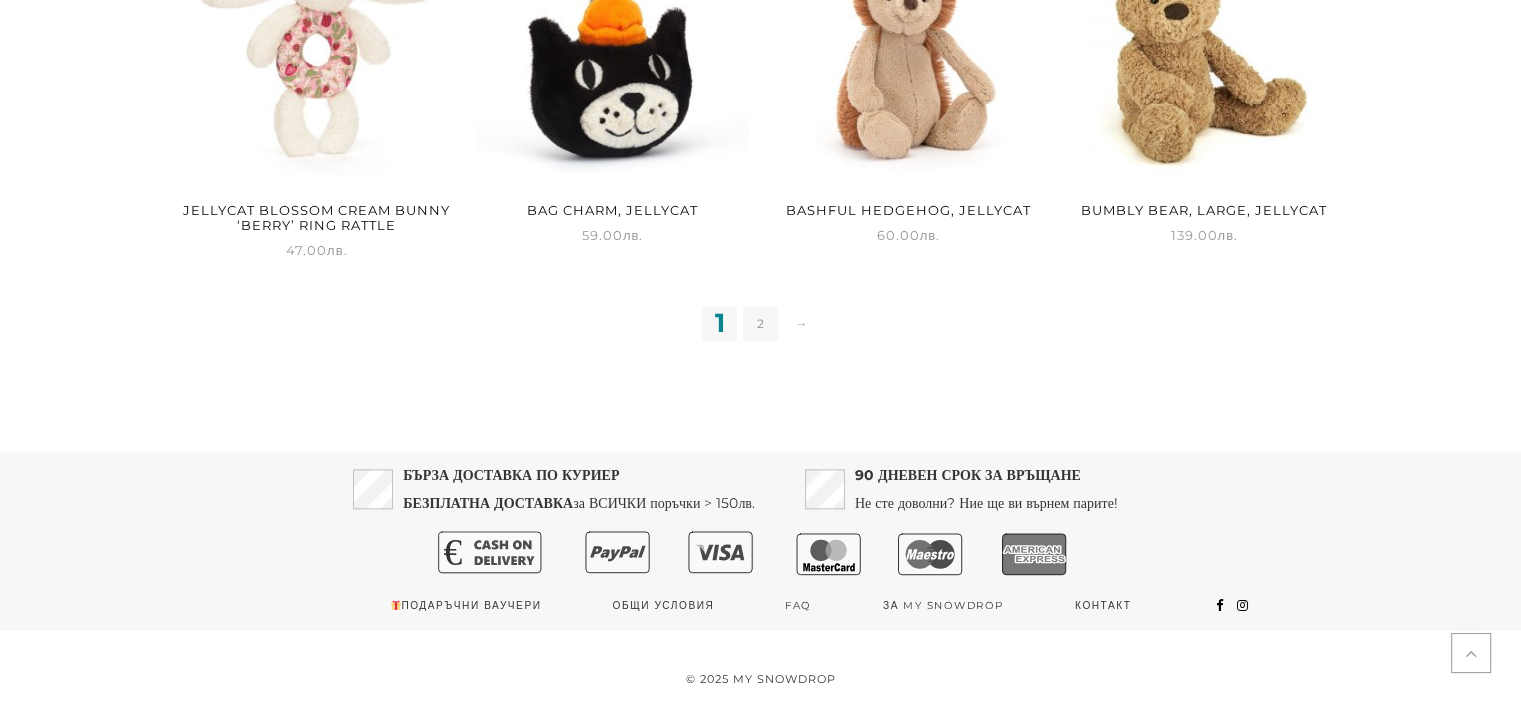 click on "2" at bounding box center (760, 323) 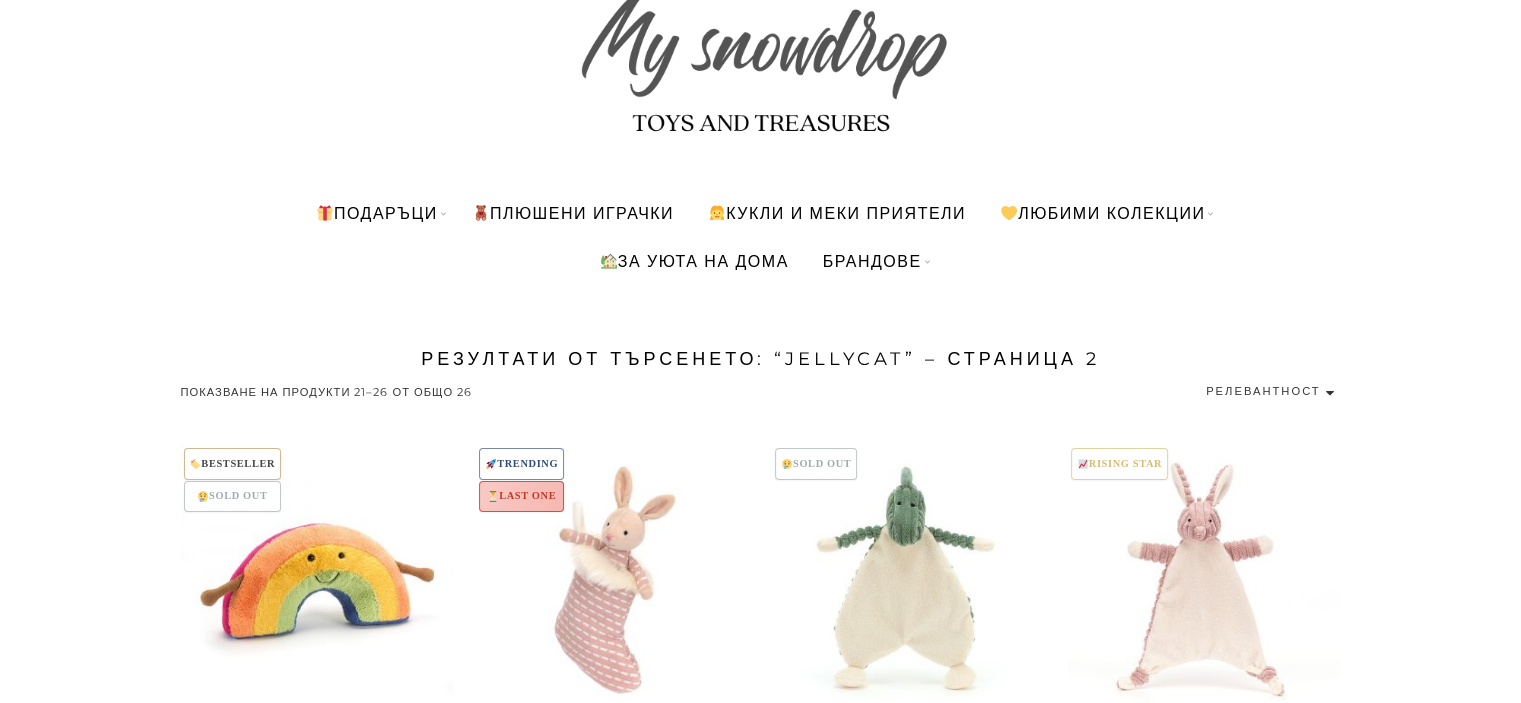 scroll, scrollTop: 0, scrollLeft: 0, axis: both 